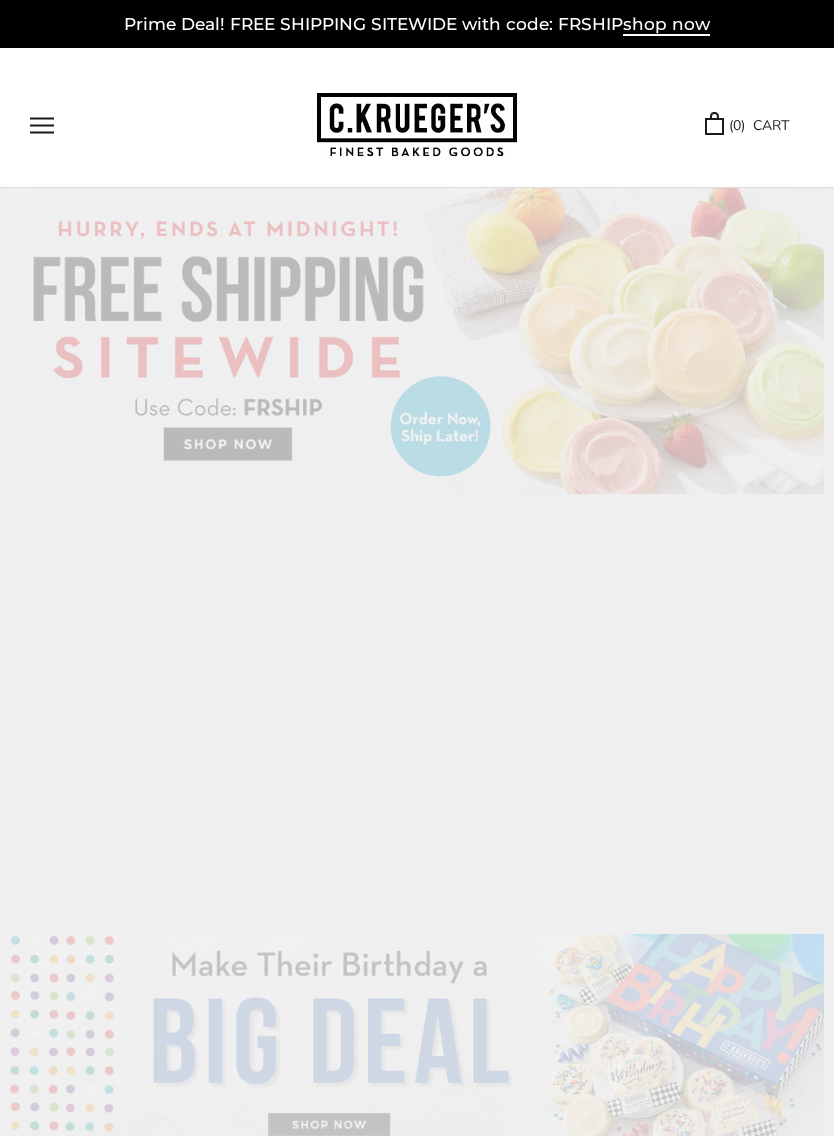 scroll, scrollTop: 0, scrollLeft: 0, axis: both 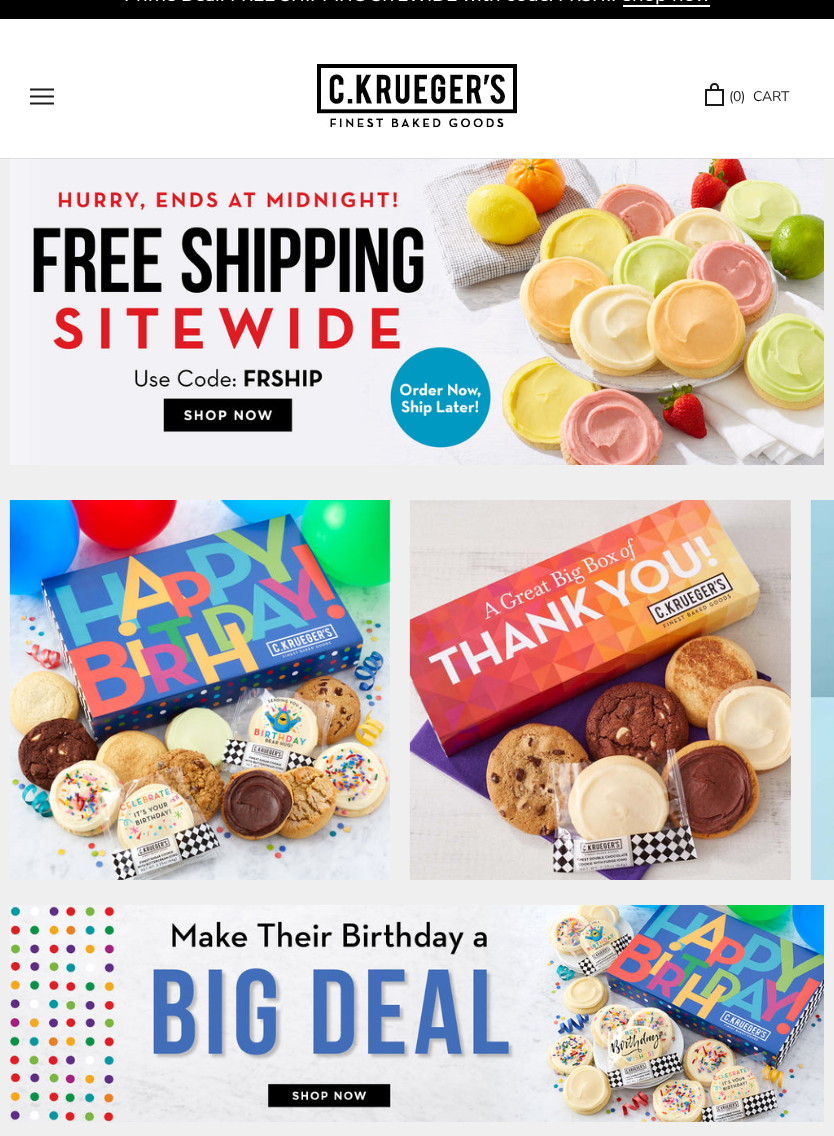 click at bounding box center [417, 312] 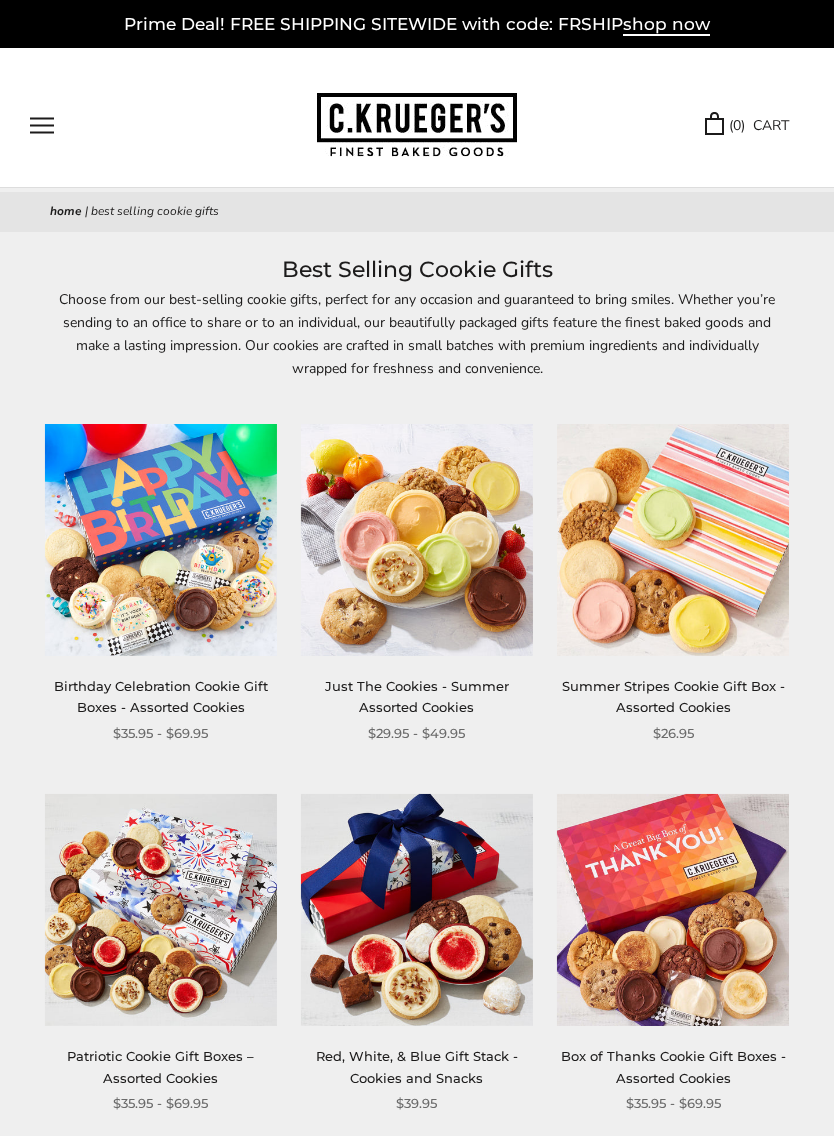 scroll, scrollTop: 0, scrollLeft: 0, axis: both 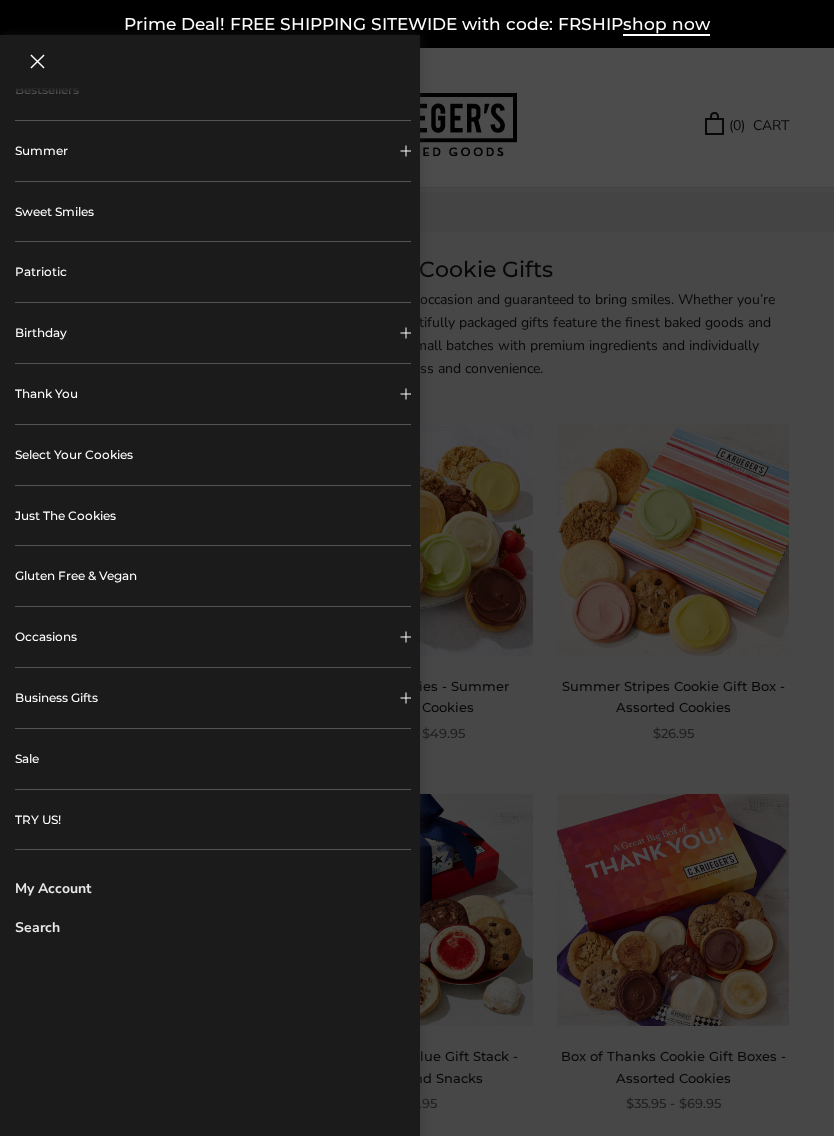 click on "Occasions" at bounding box center [213, 637] 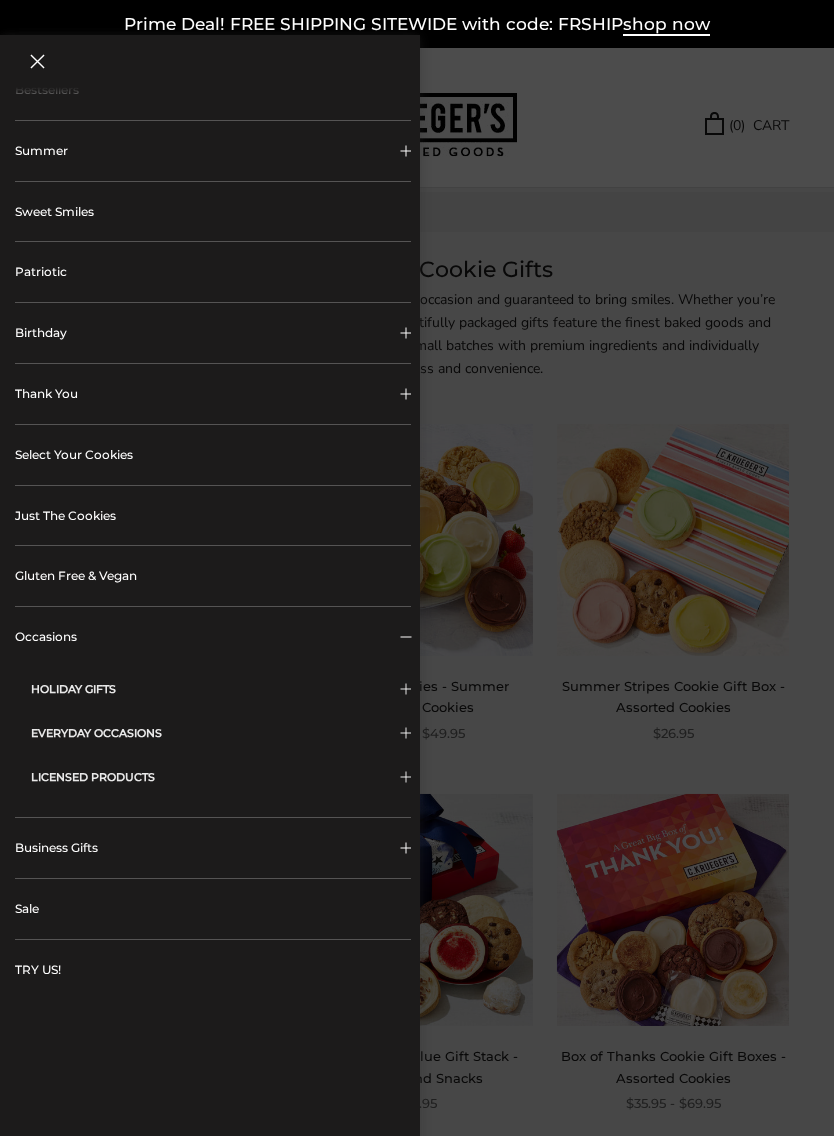 click on "EVERYDAY OCCASIONS" at bounding box center [221, 733] 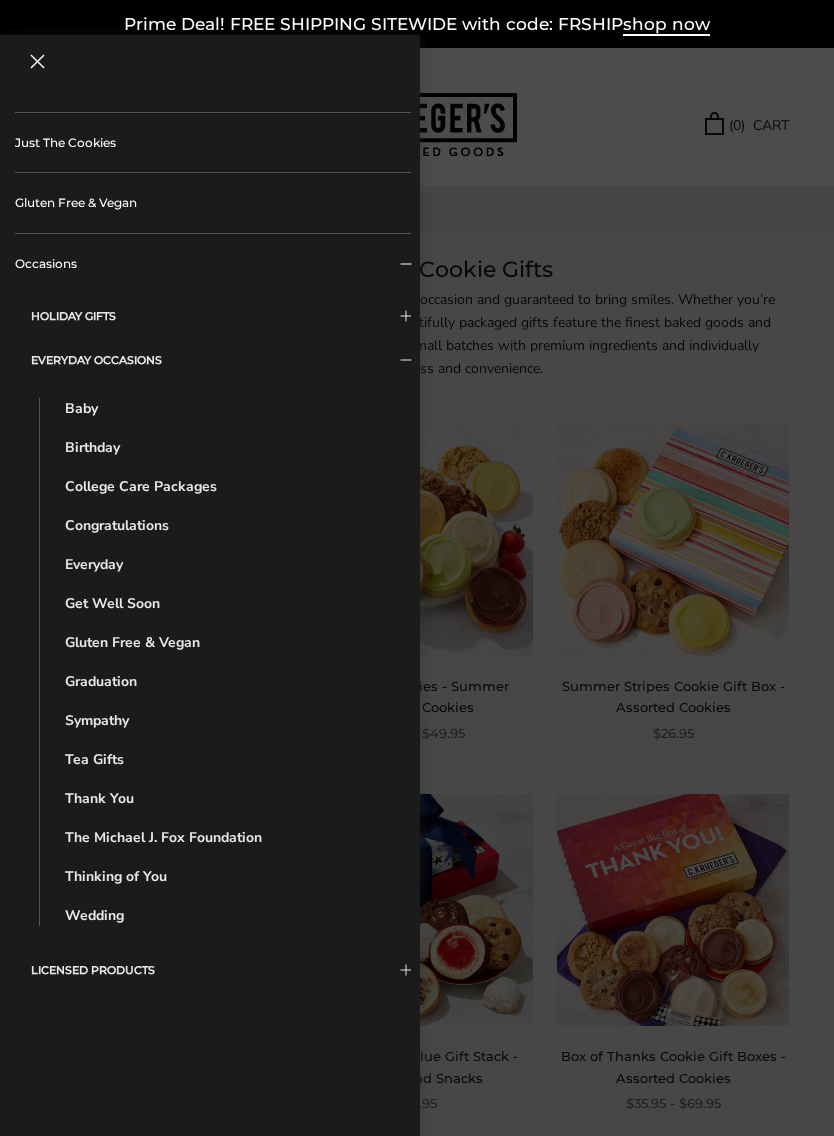 scroll, scrollTop: 499, scrollLeft: 0, axis: vertical 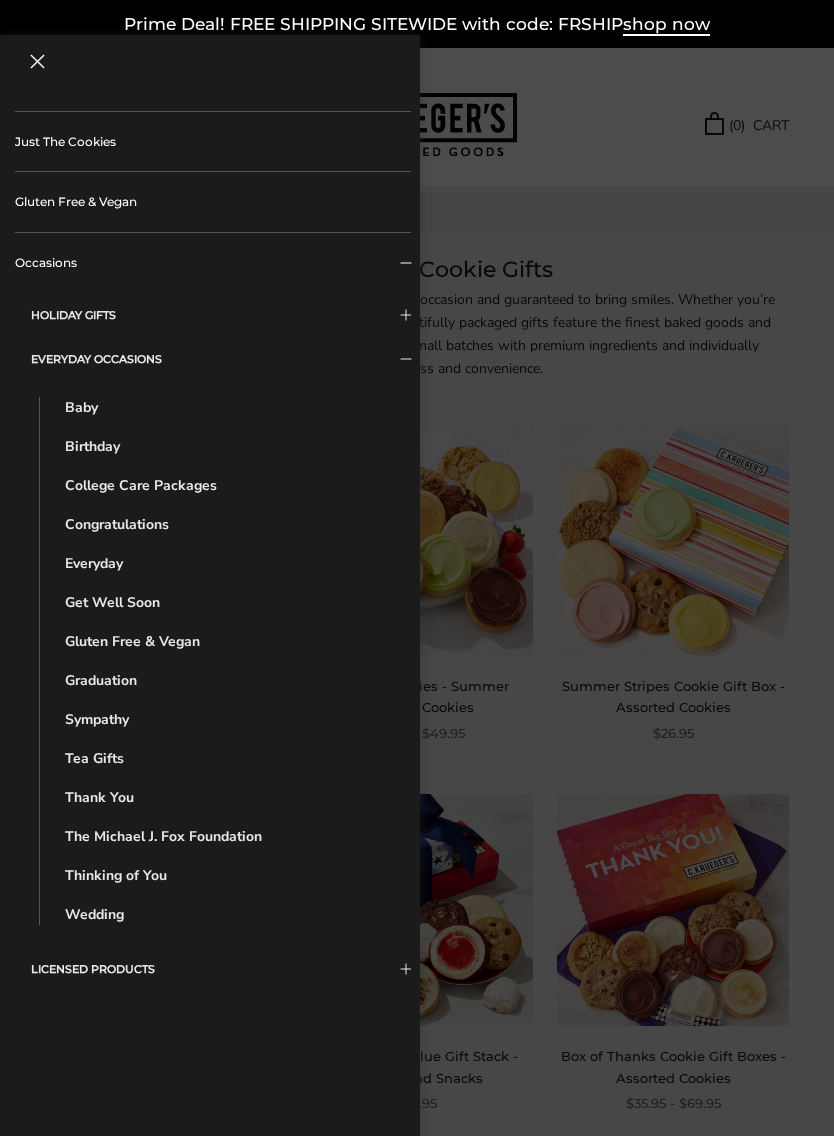 click on "Get Well Soon" at bounding box center [228, 602] 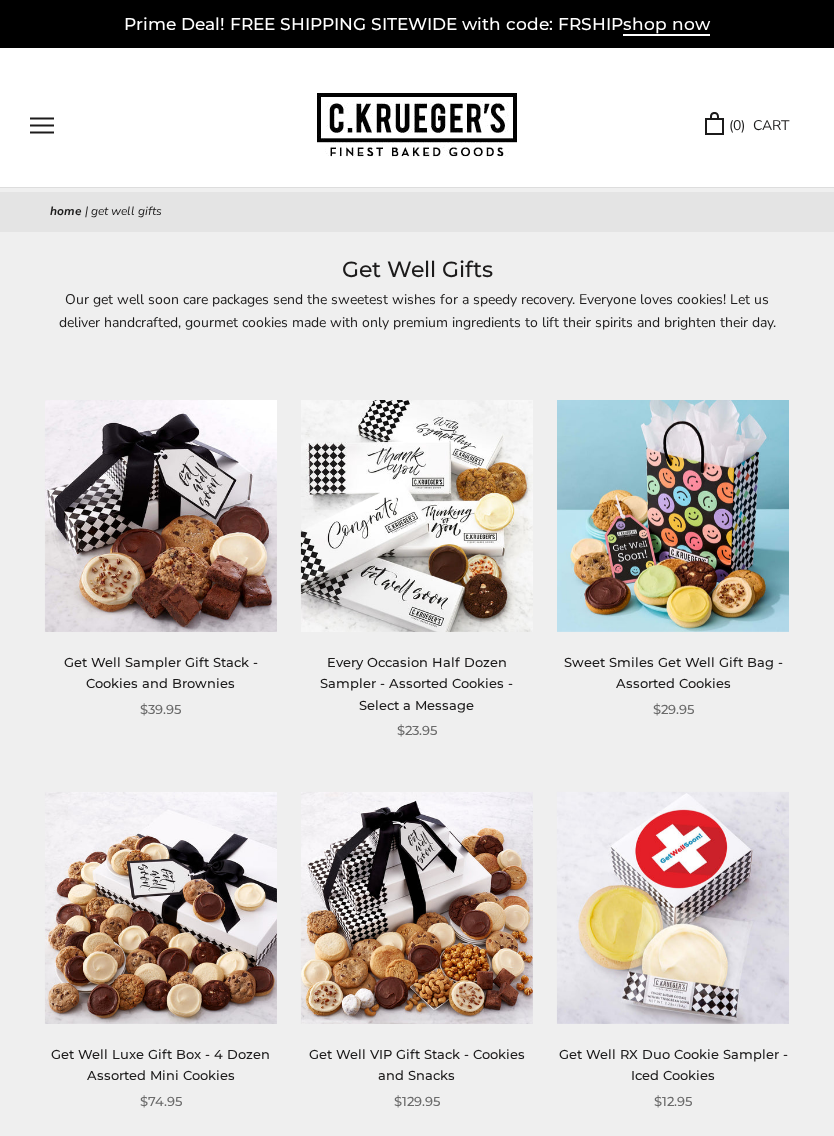 scroll, scrollTop: 0, scrollLeft: 0, axis: both 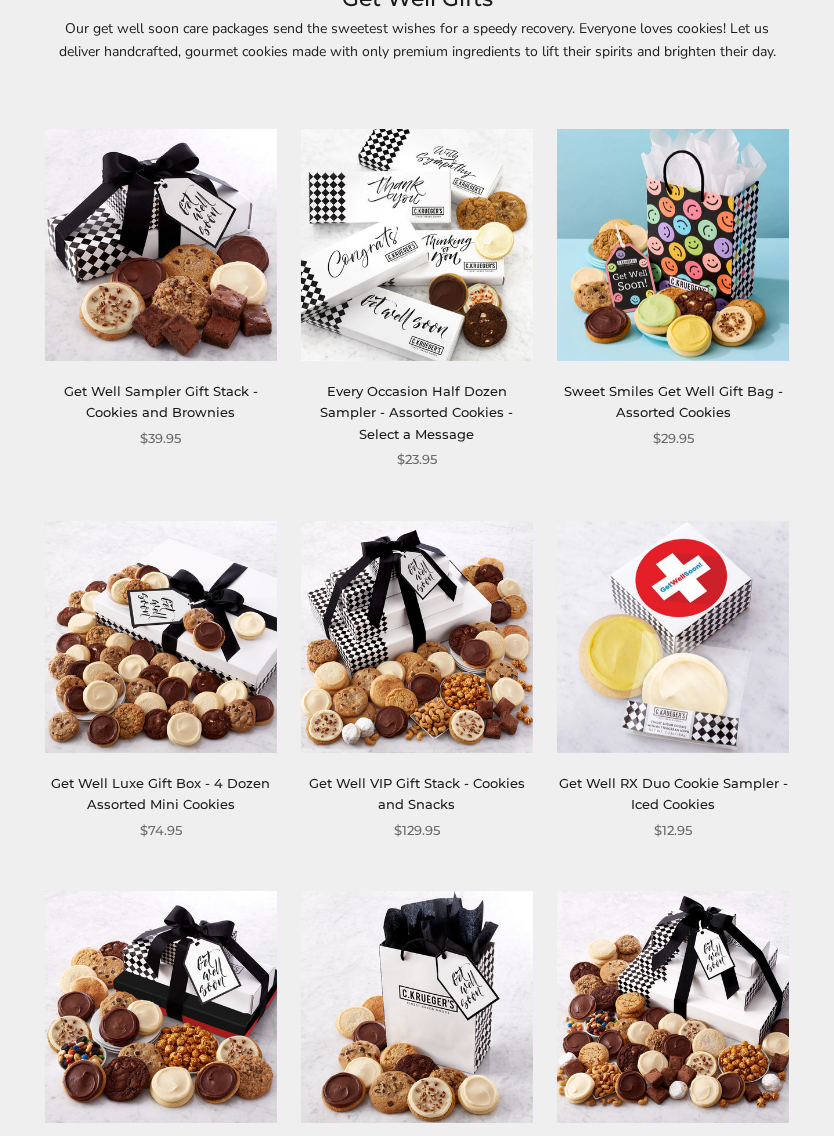 click at bounding box center [673, 245] 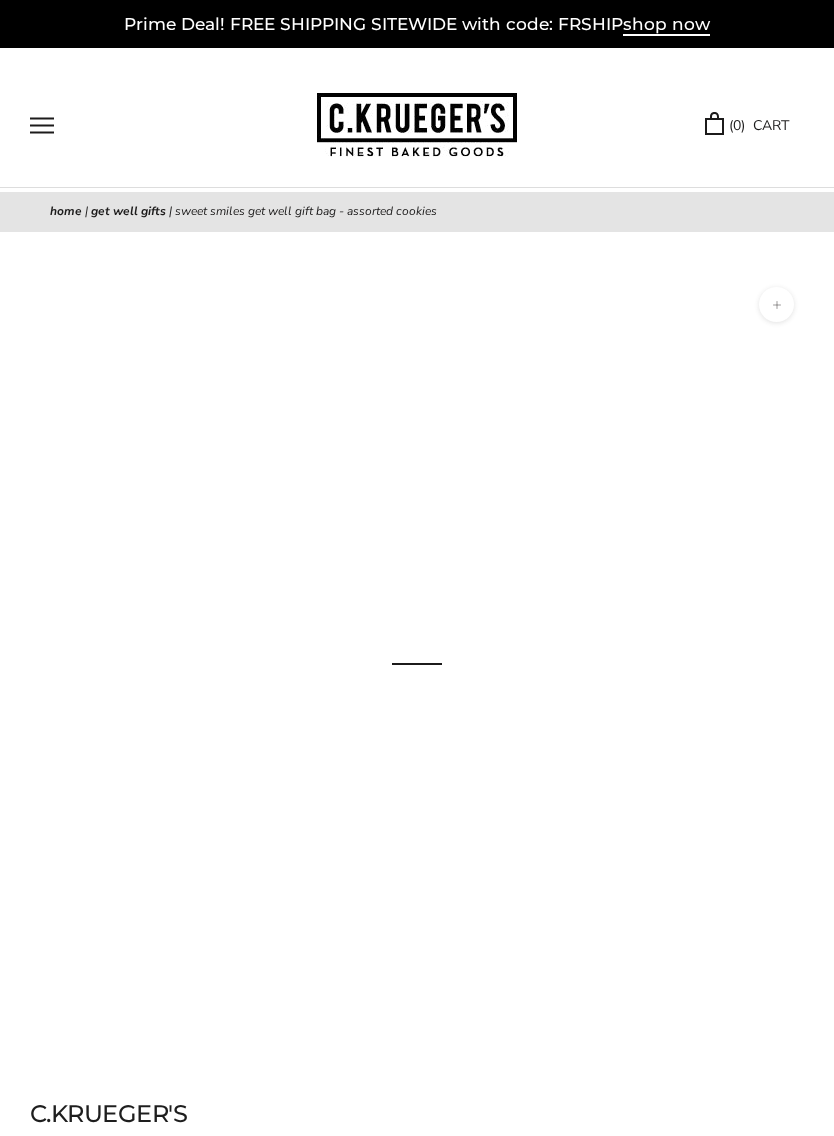 scroll, scrollTop: 0, scrollLeft: 0, axis: both 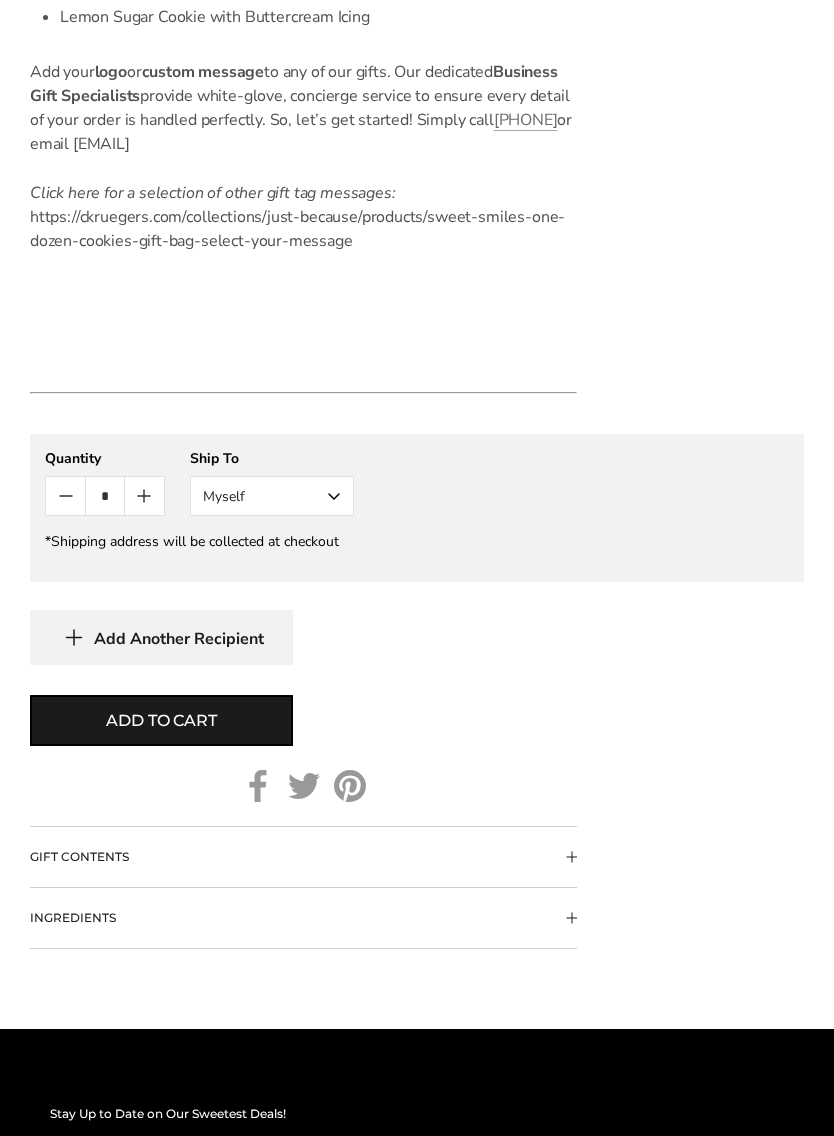 click on "Myself" at bounding box center (272, 497) 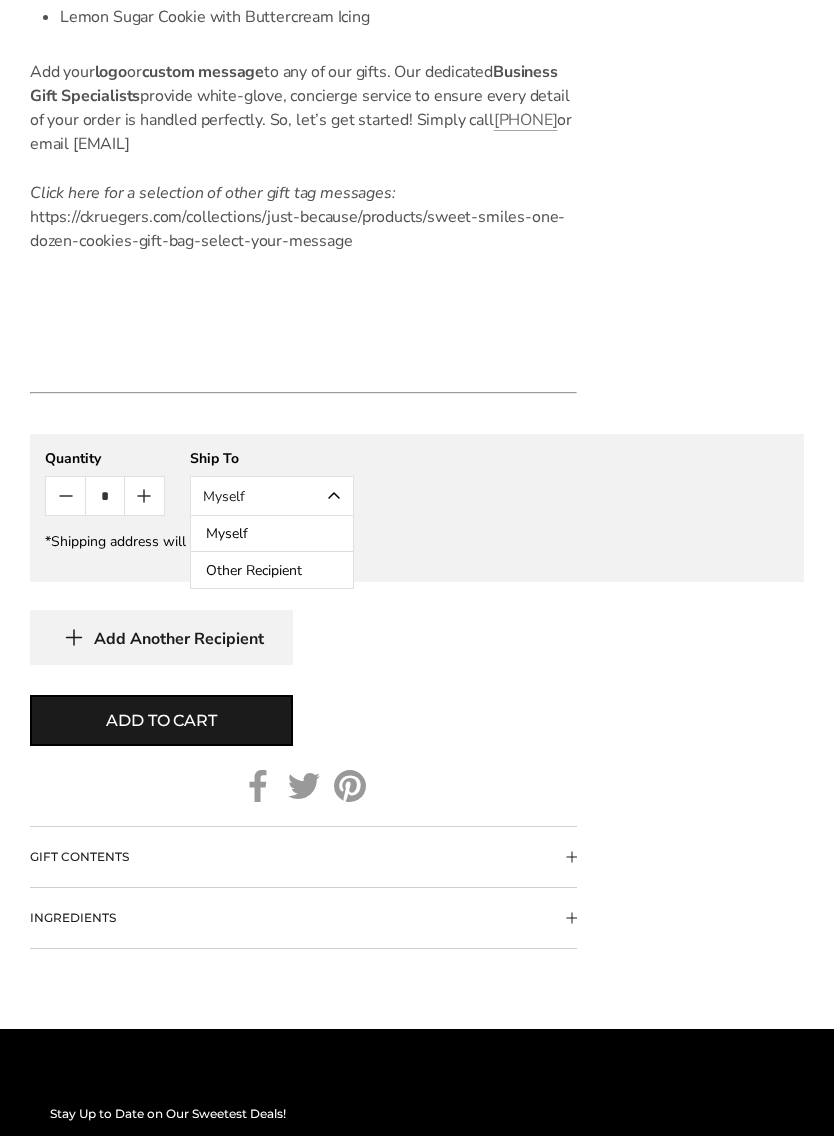 click on "Other Recipient" at bounding box center (272, 570) 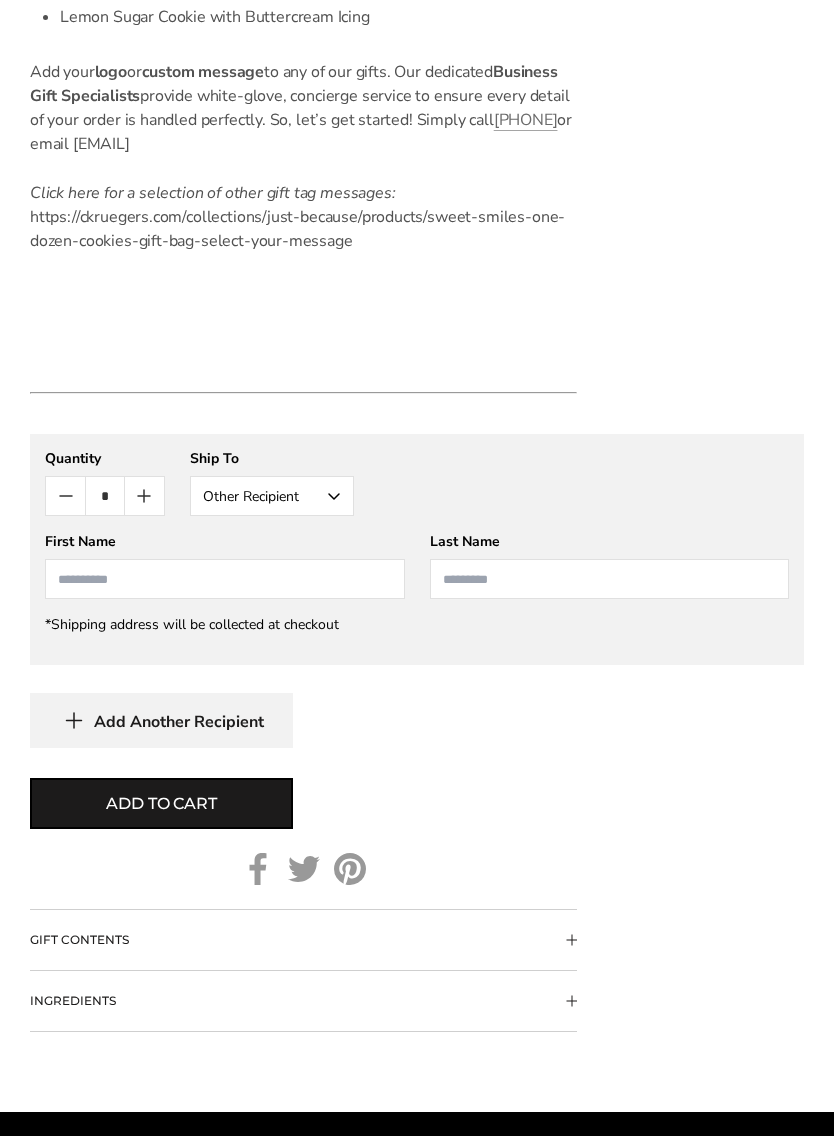 click at bounding box center (225, 579) 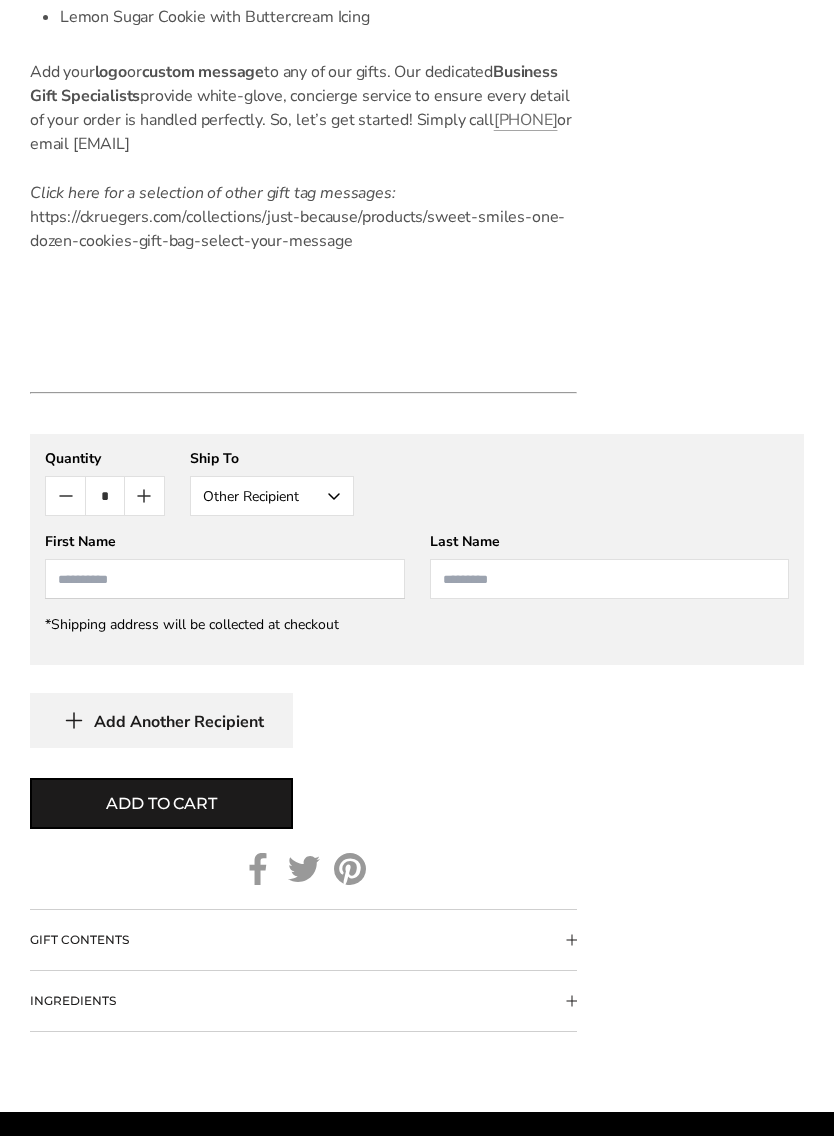 scroll, scrollTop: 1848, scrollLeft: 0, axis: vertical 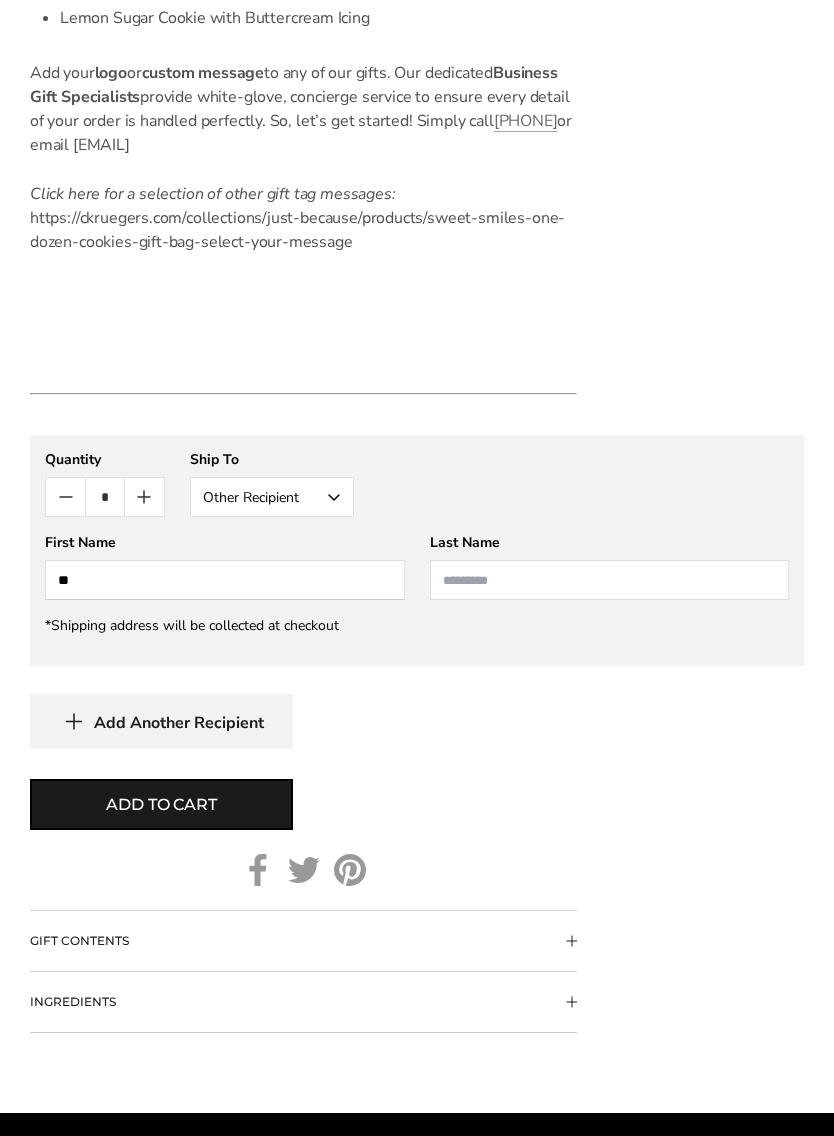 type on "*" 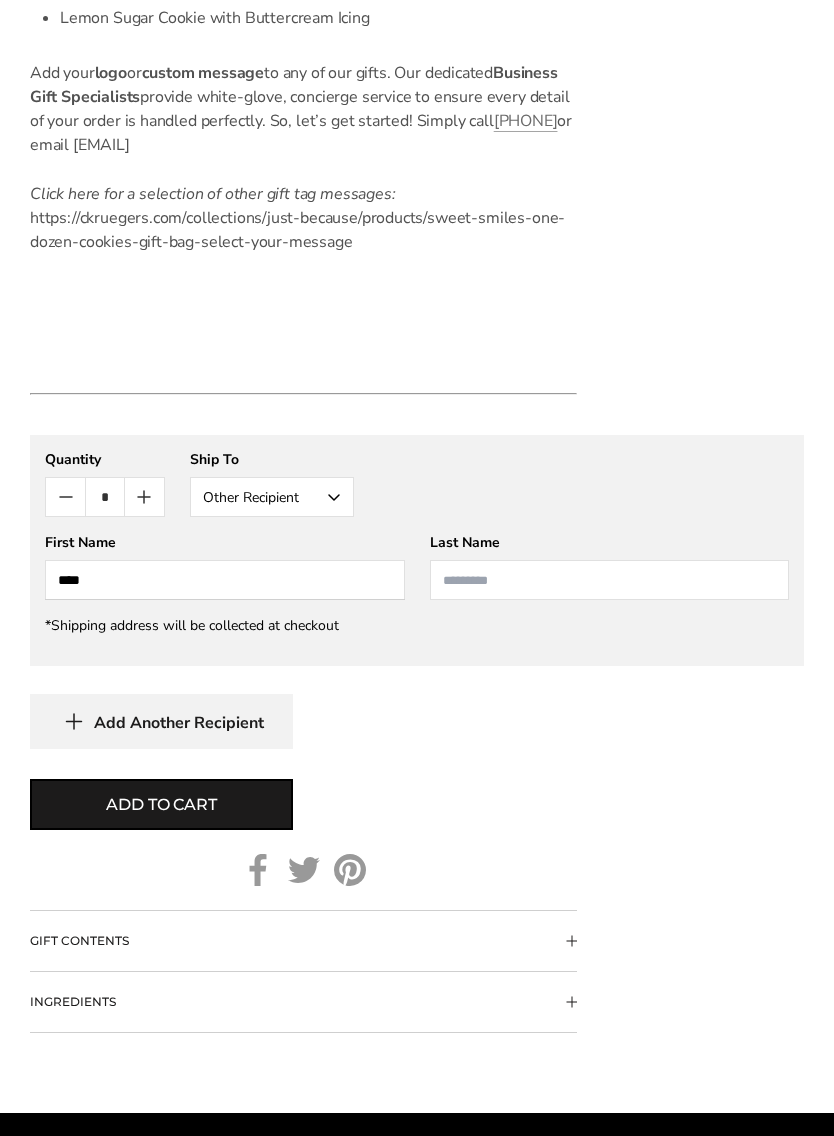 type on "****" 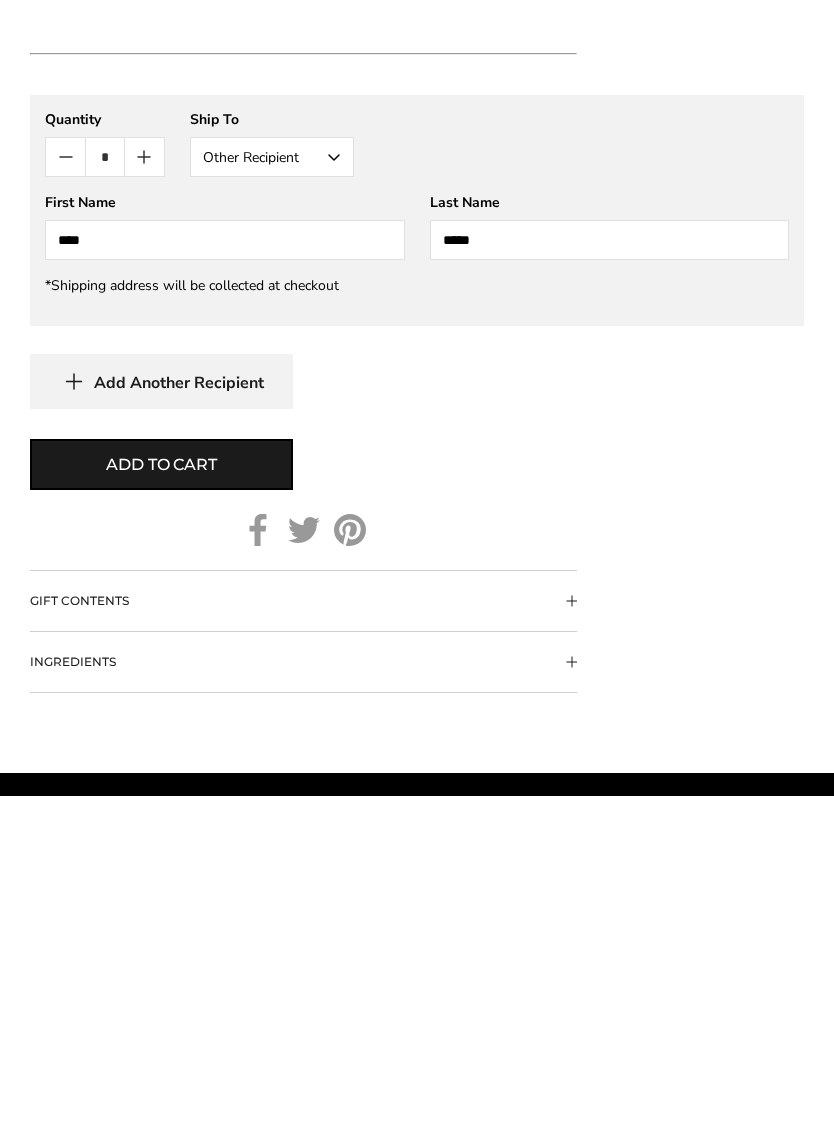 scroll, scrollTop: 1849, scrollLeft: 0, axis: vertical 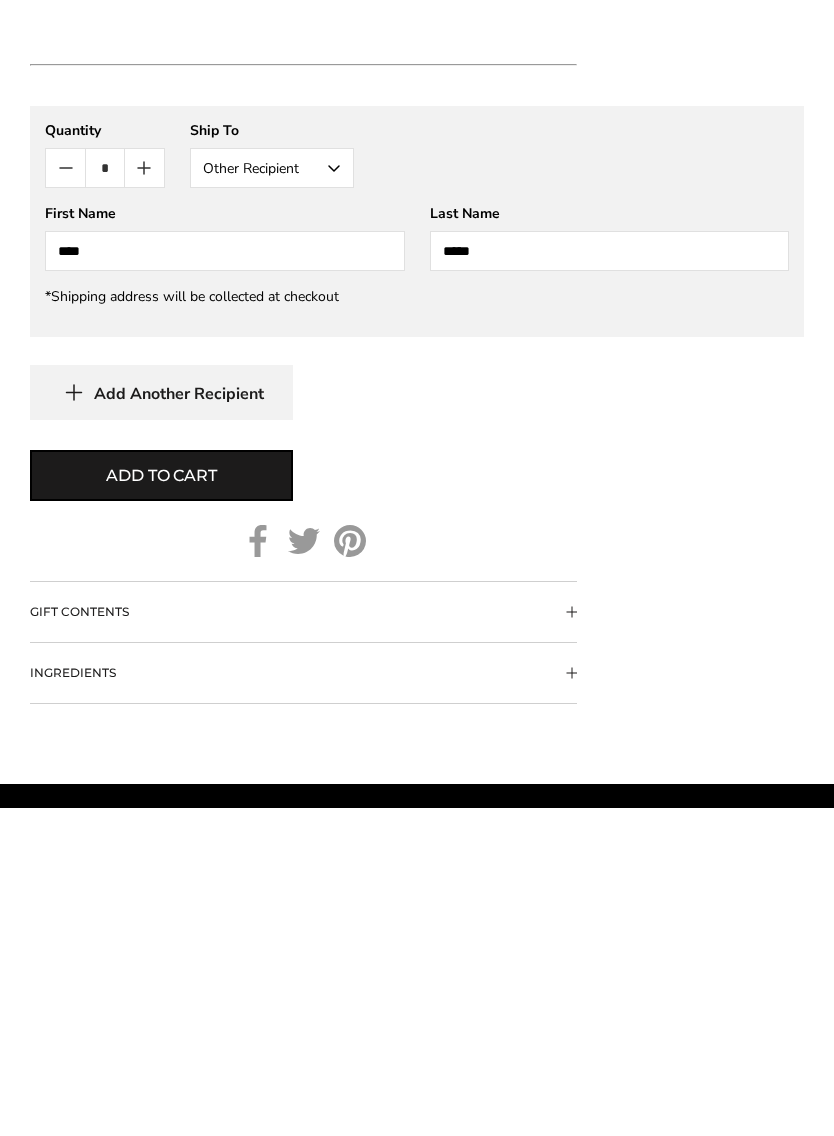 type on "*****" 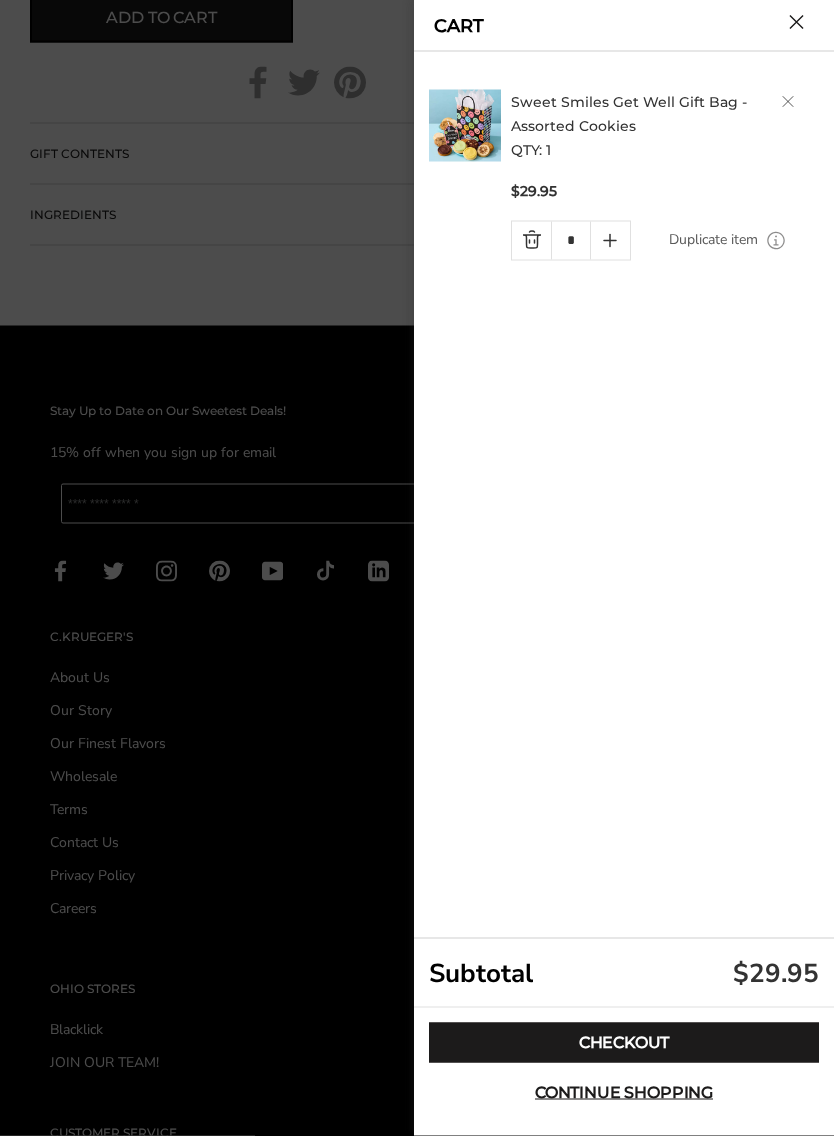 scroll, scrollTop: 2611, scrollLeft: 0, axis: vertical 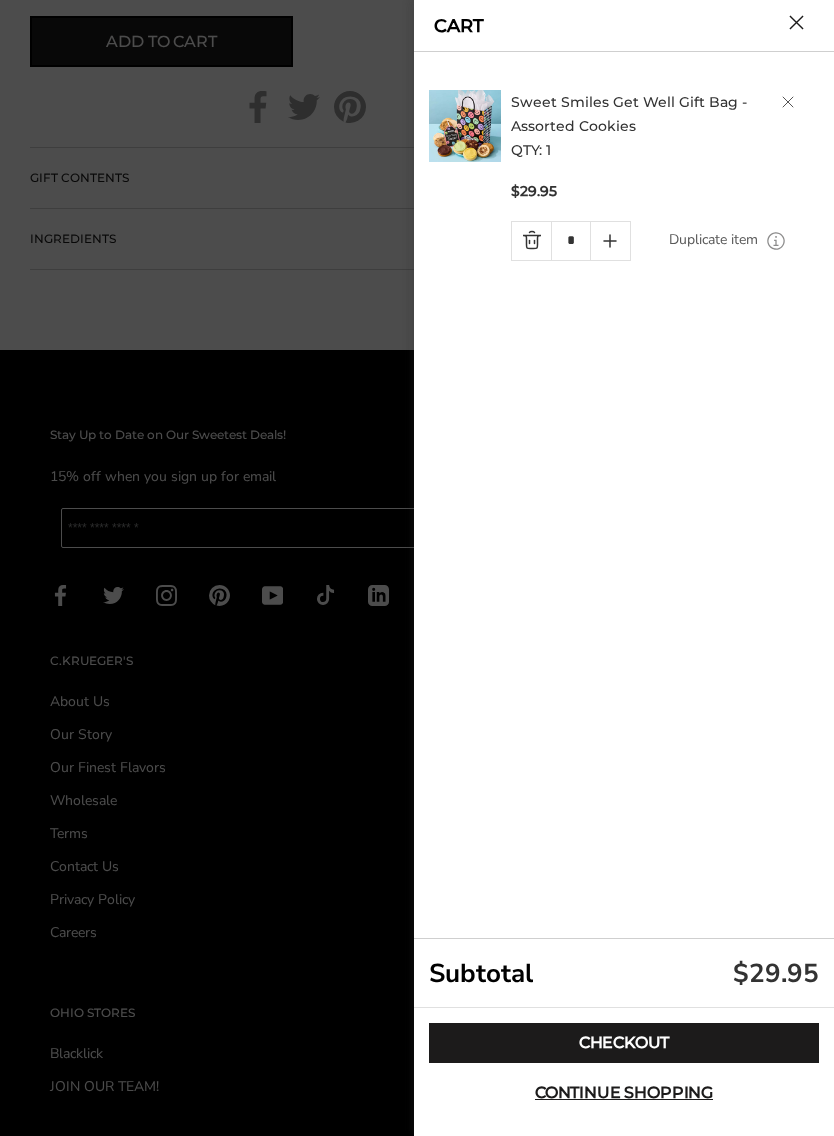 click on "Checkout" at bounding box center (624, 1043) 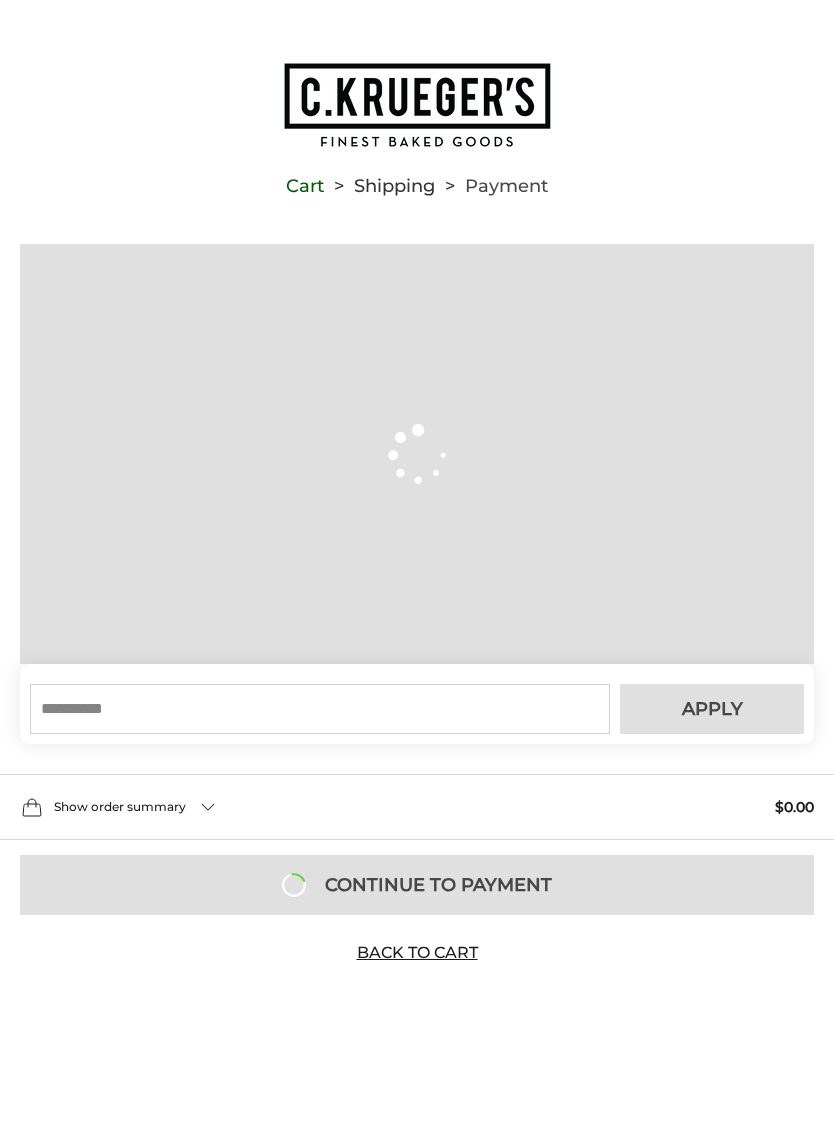 scroll, scrollTop: 0, scrollLeft: 0, axis: both 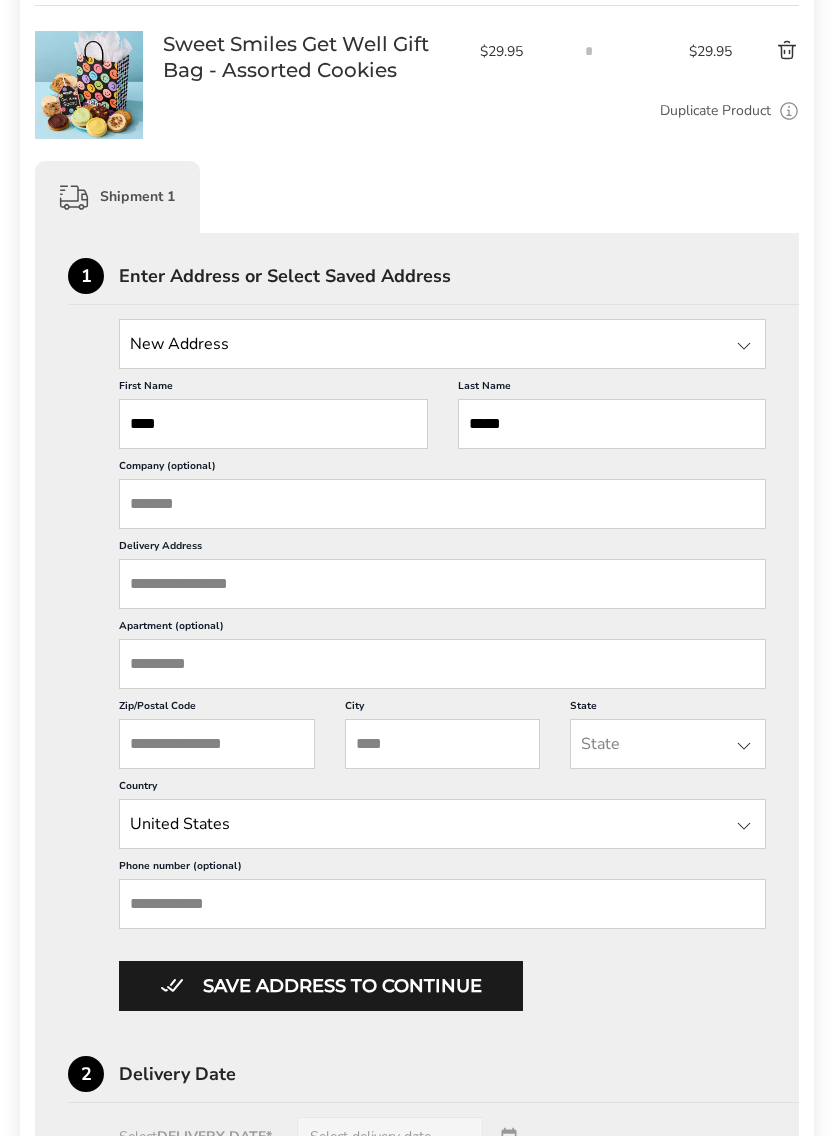 click on "Company (optional)" at bounding box center (442, 504) 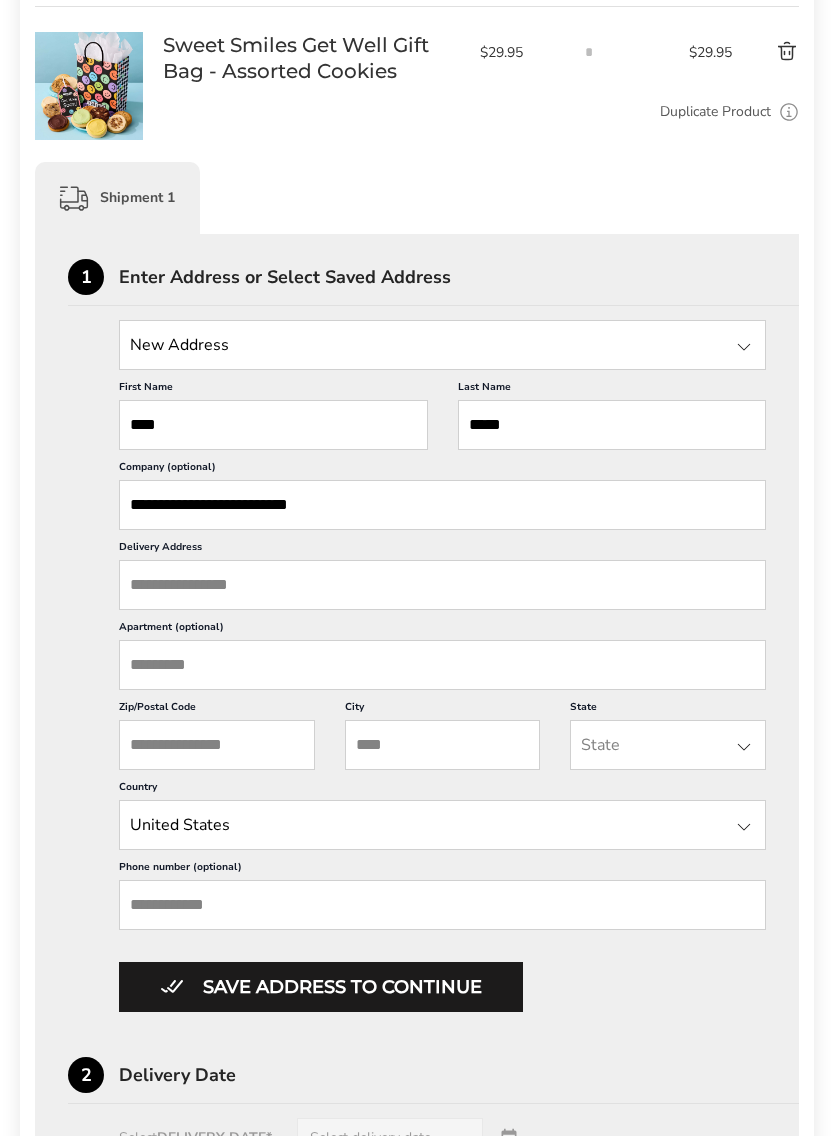 type on "**********" 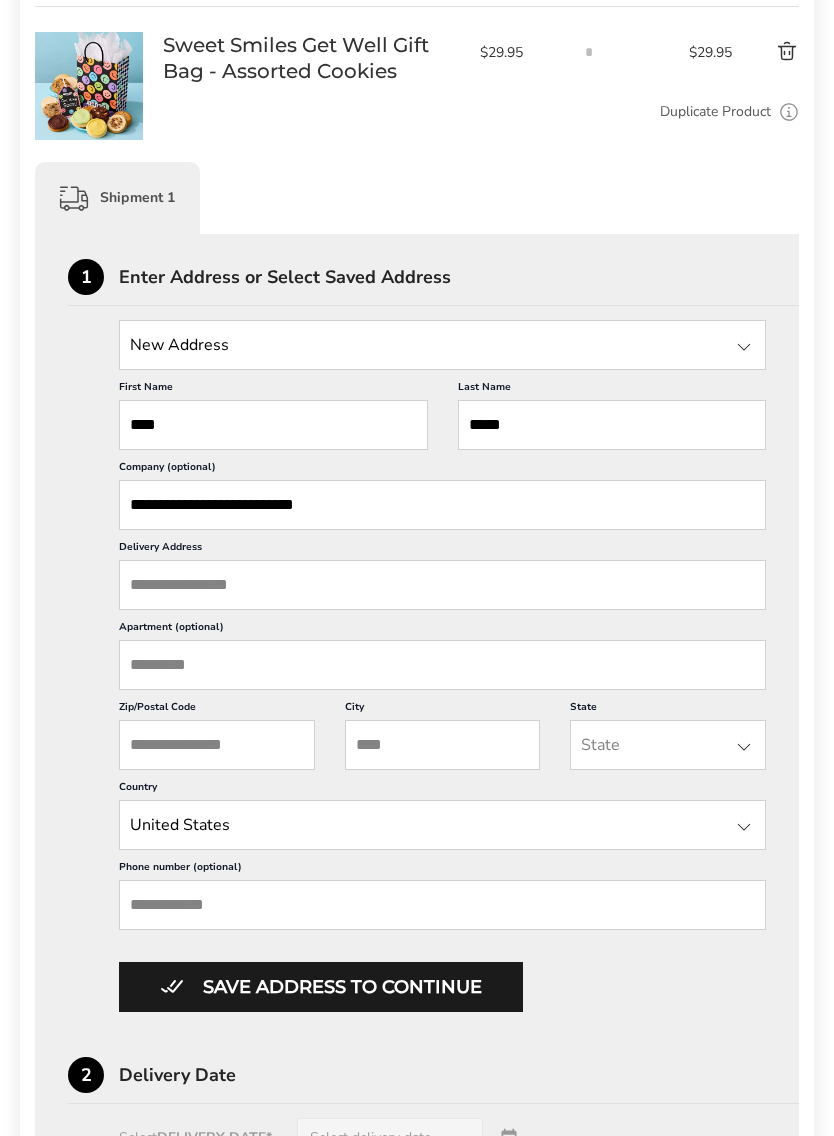 scroll, scrollTop: 350, scrollLeft: 0, axis: vertical 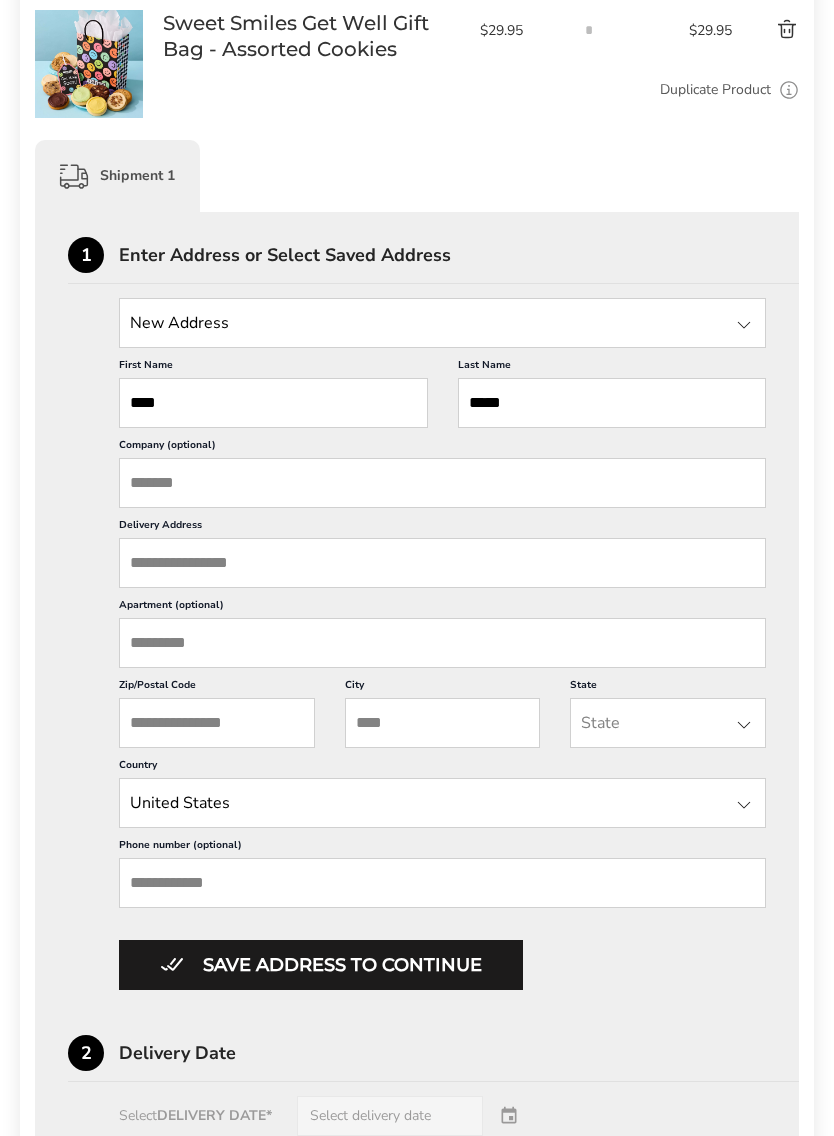 click on "Company (optional)" at bounding box center [442, 483] 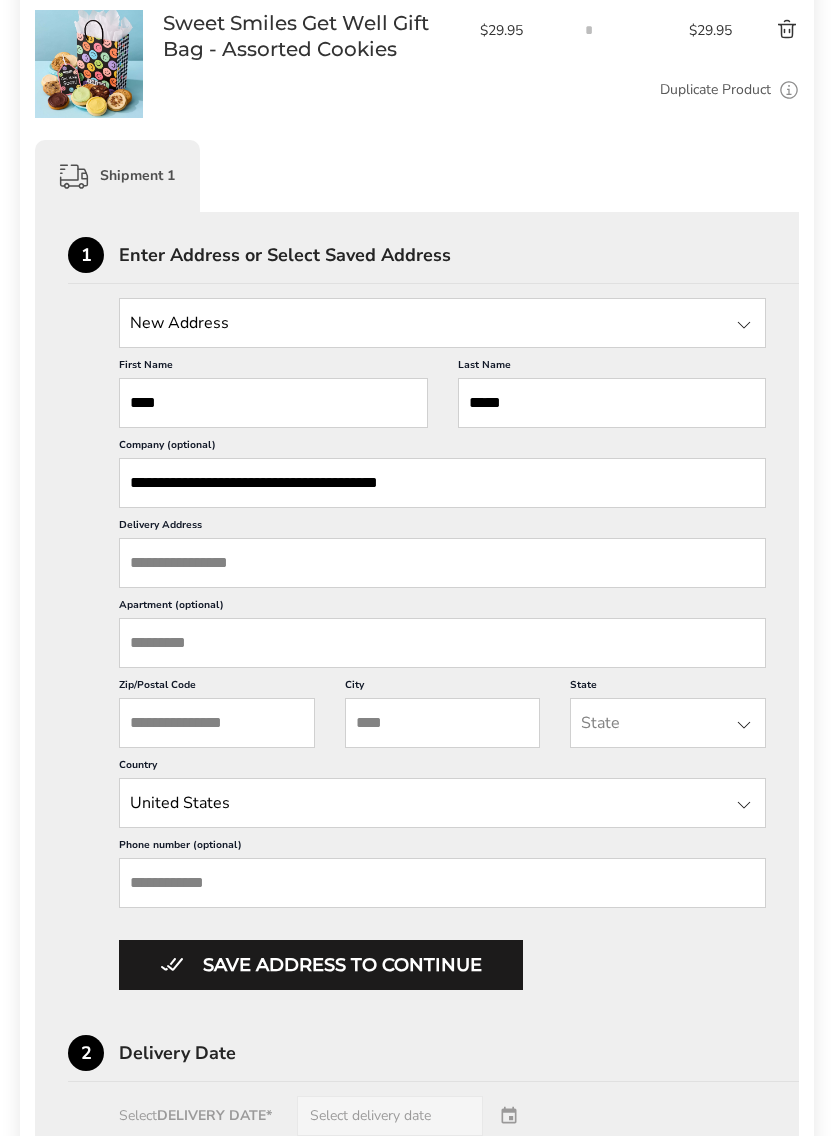 type on "**********" 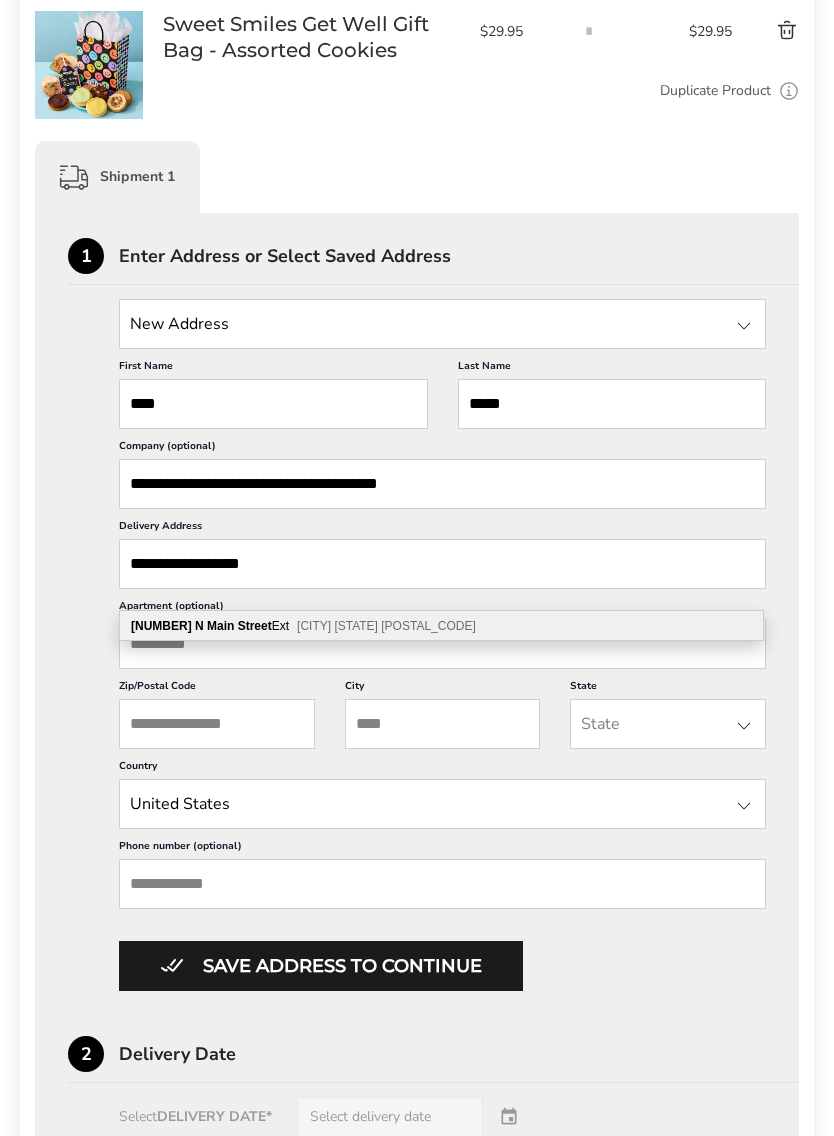 type on "**********" 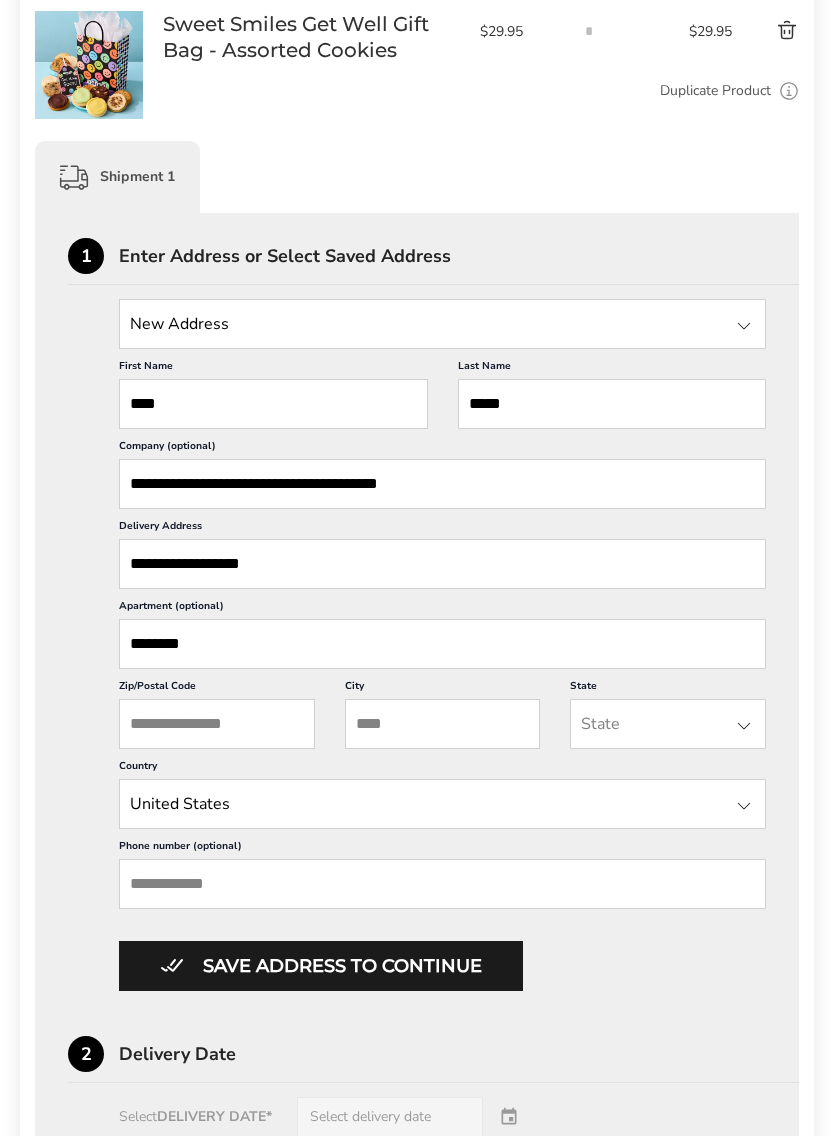 scroll, scrollTop: 363, scrollLeft: 0, axis: vertical 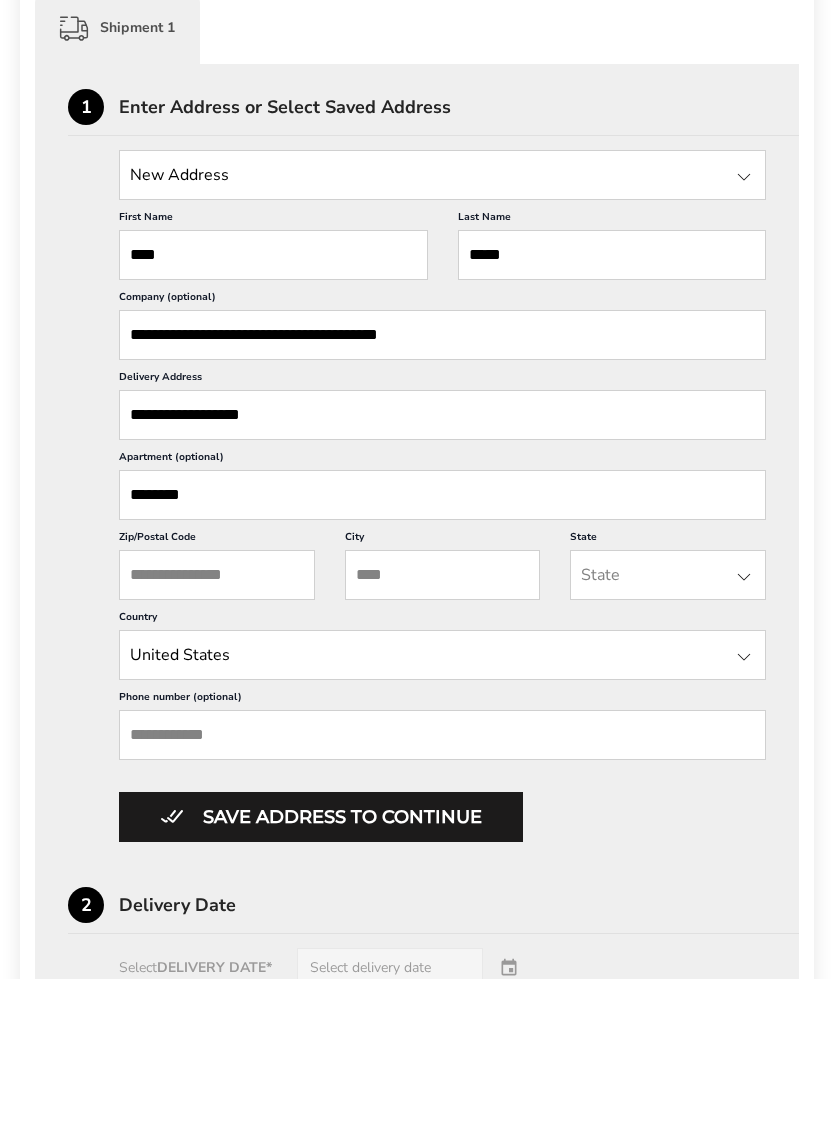 type on "********" 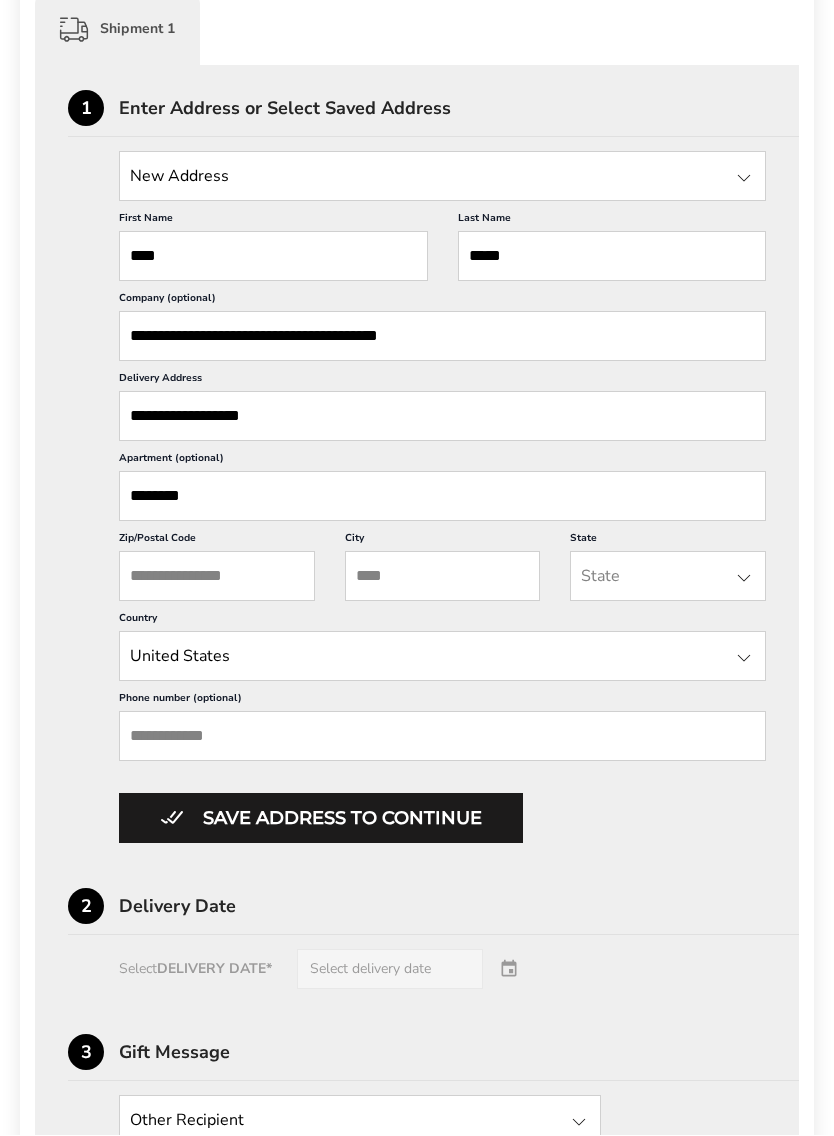 scroll, scrollTop: 519, scrollLeft: 0, axis: vertical 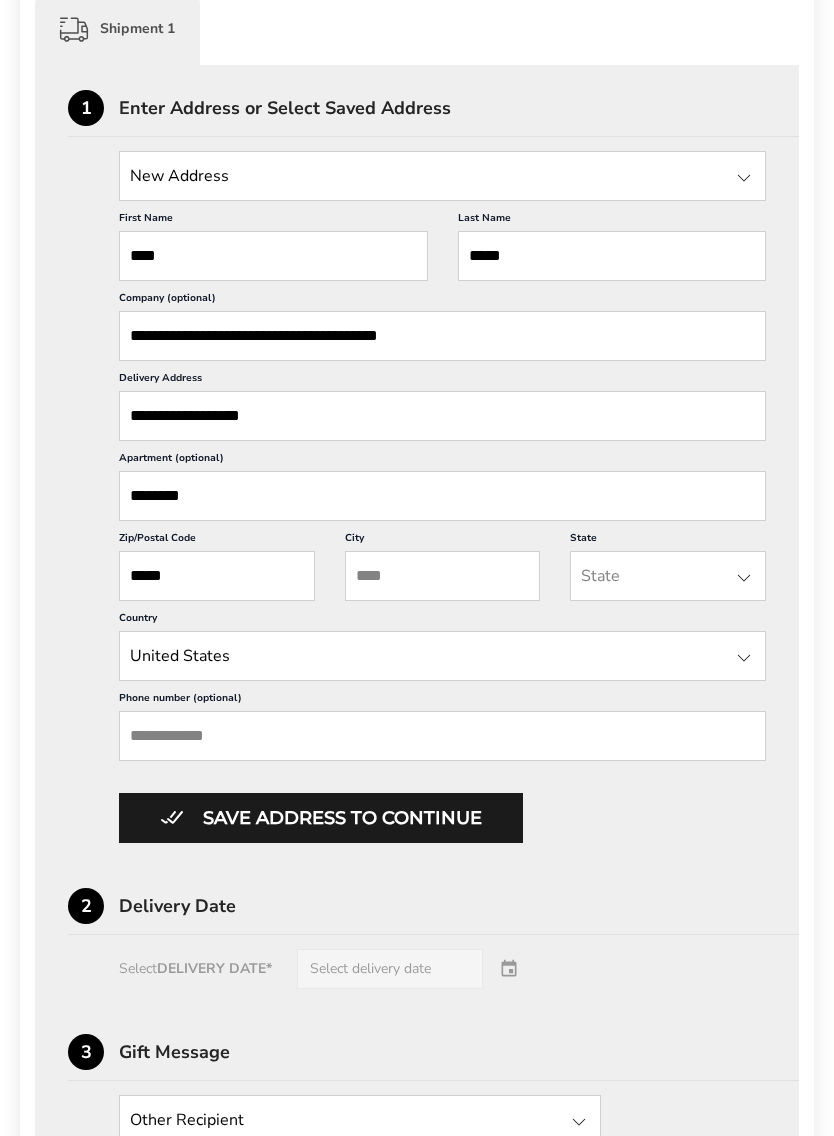 type on "*****" 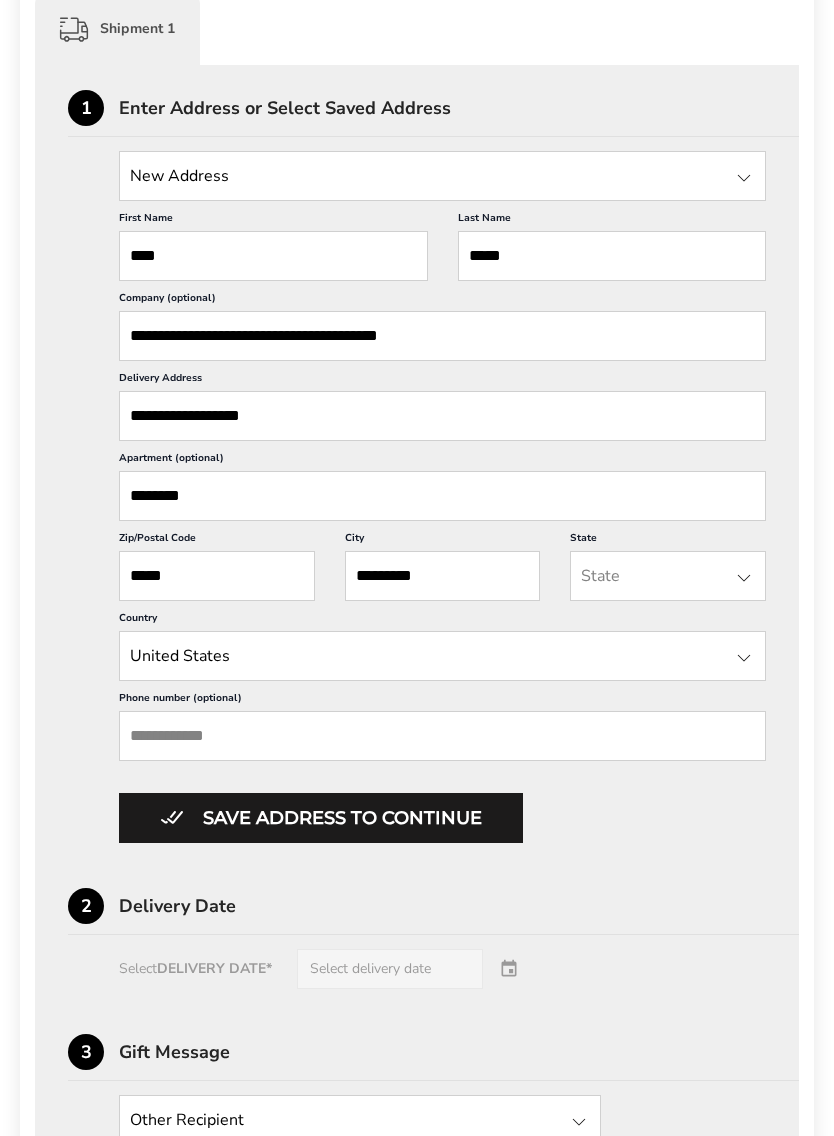 type on "********" 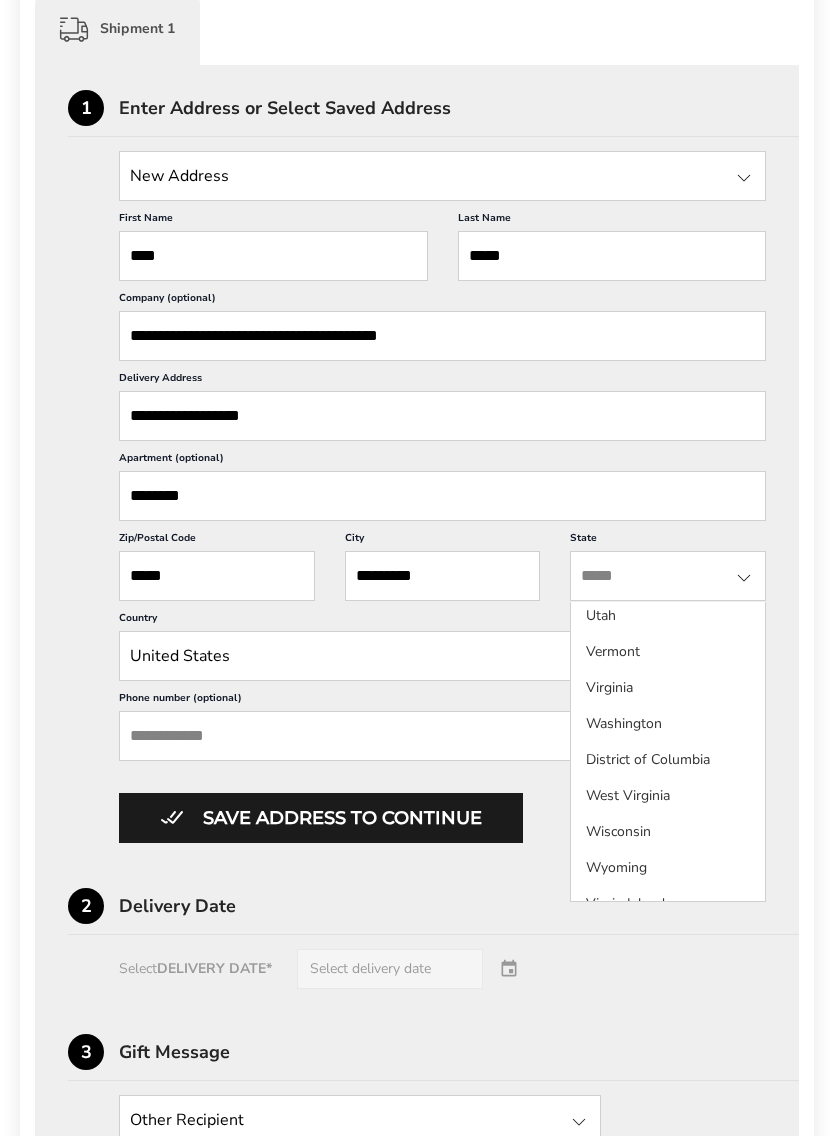 scroll, scrollTop: 1830, scrollLeft: 0, axis: vertical 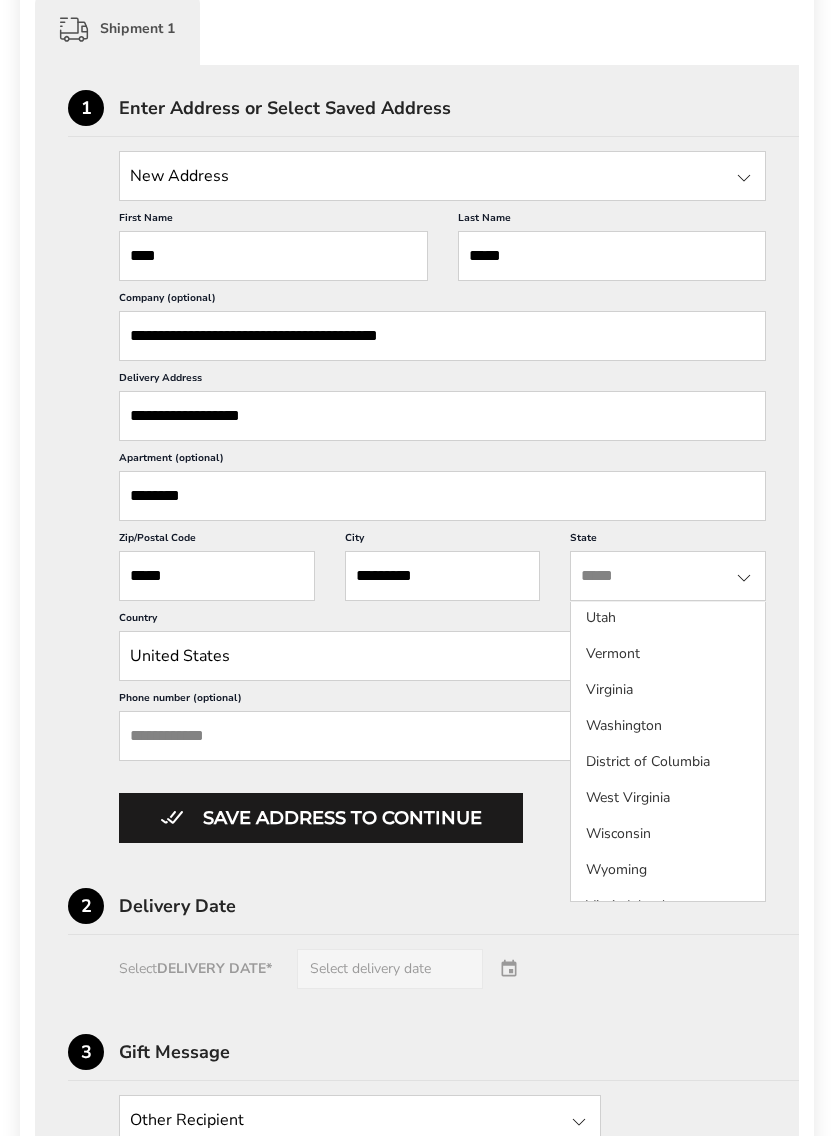 click on "Virginia" 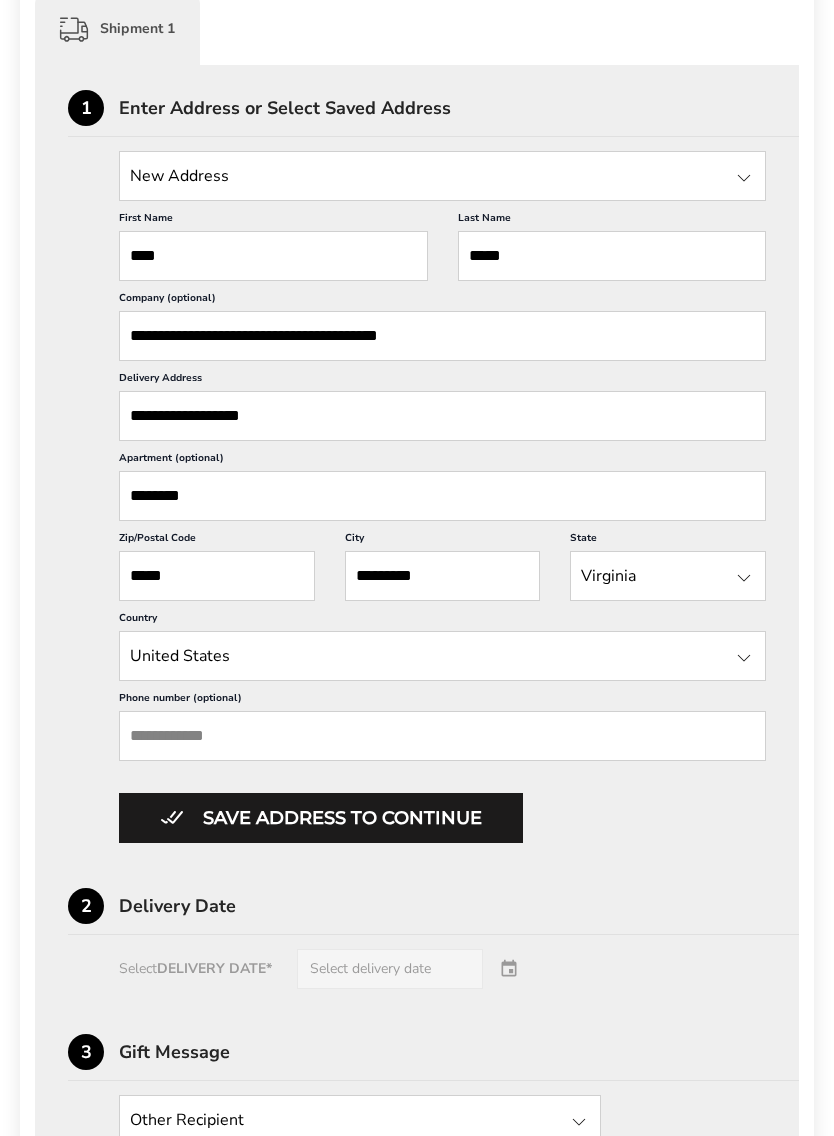 scroll, scrollTop: 518, scrollLeft: 0, axis: vertical 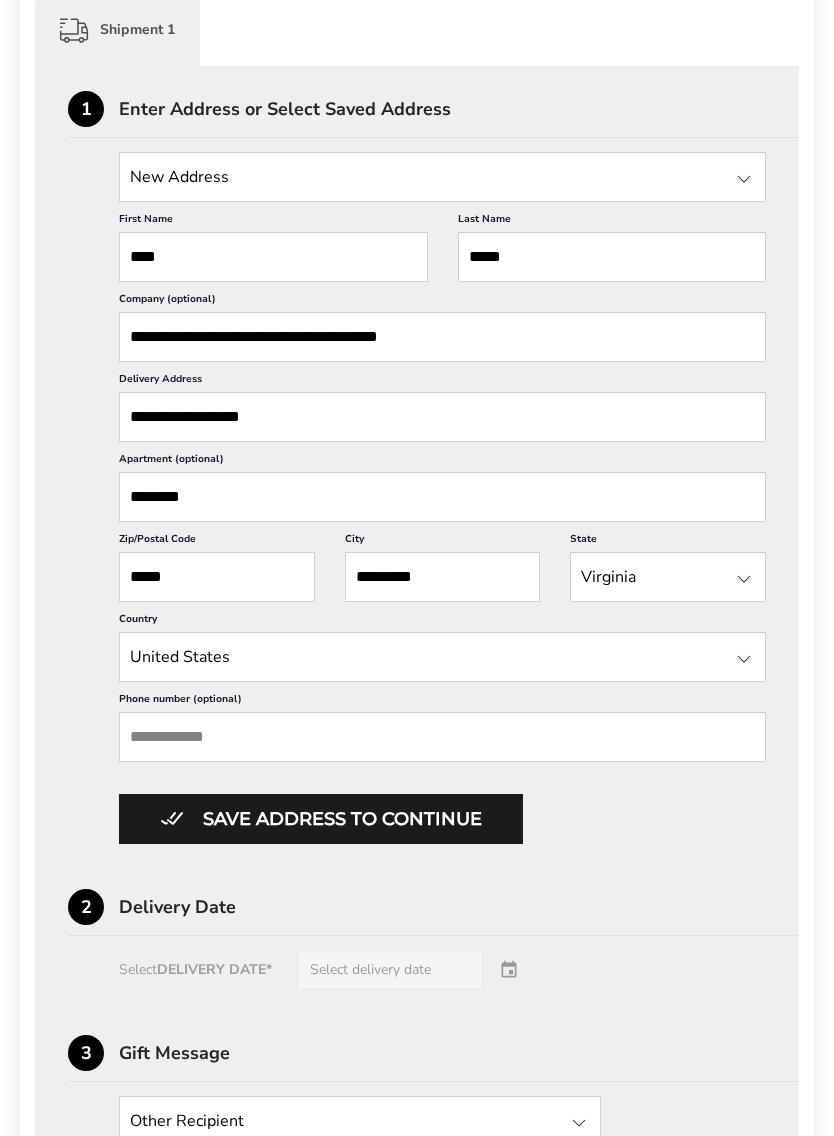 click on "Phone number (optional)" at bounding box center [442, 737] 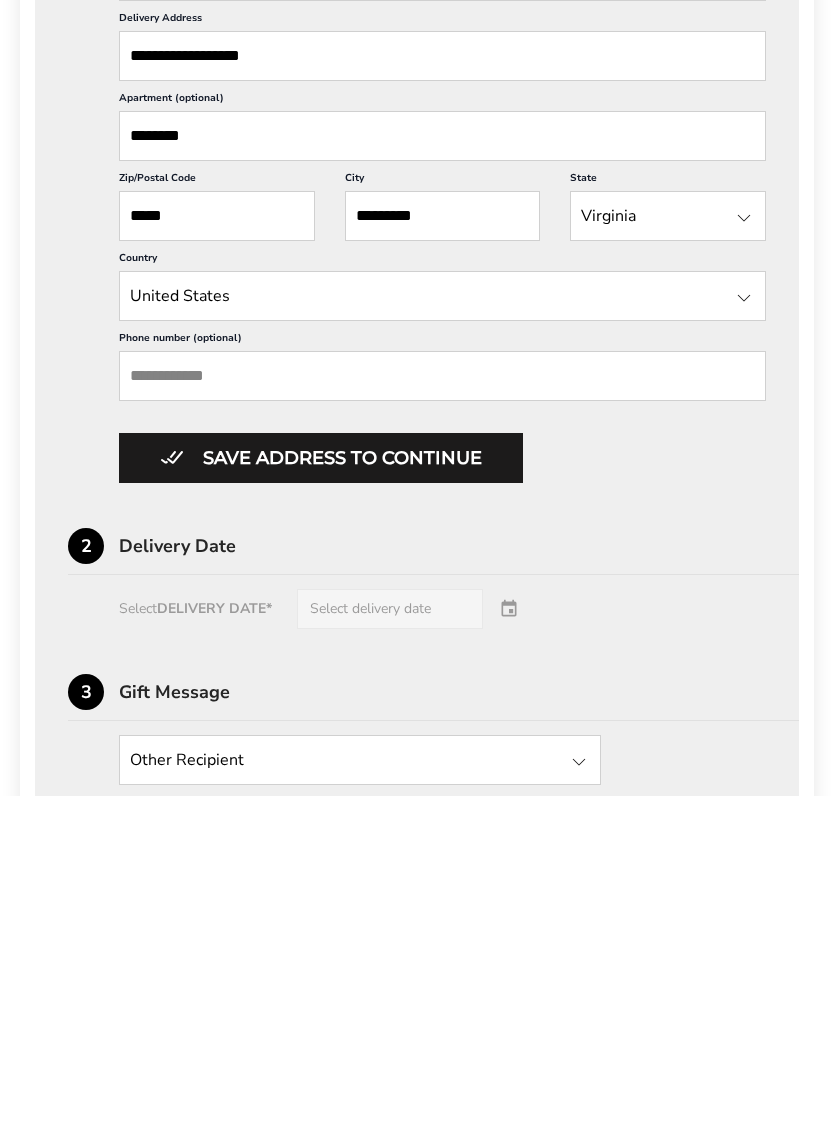 type on "**********" 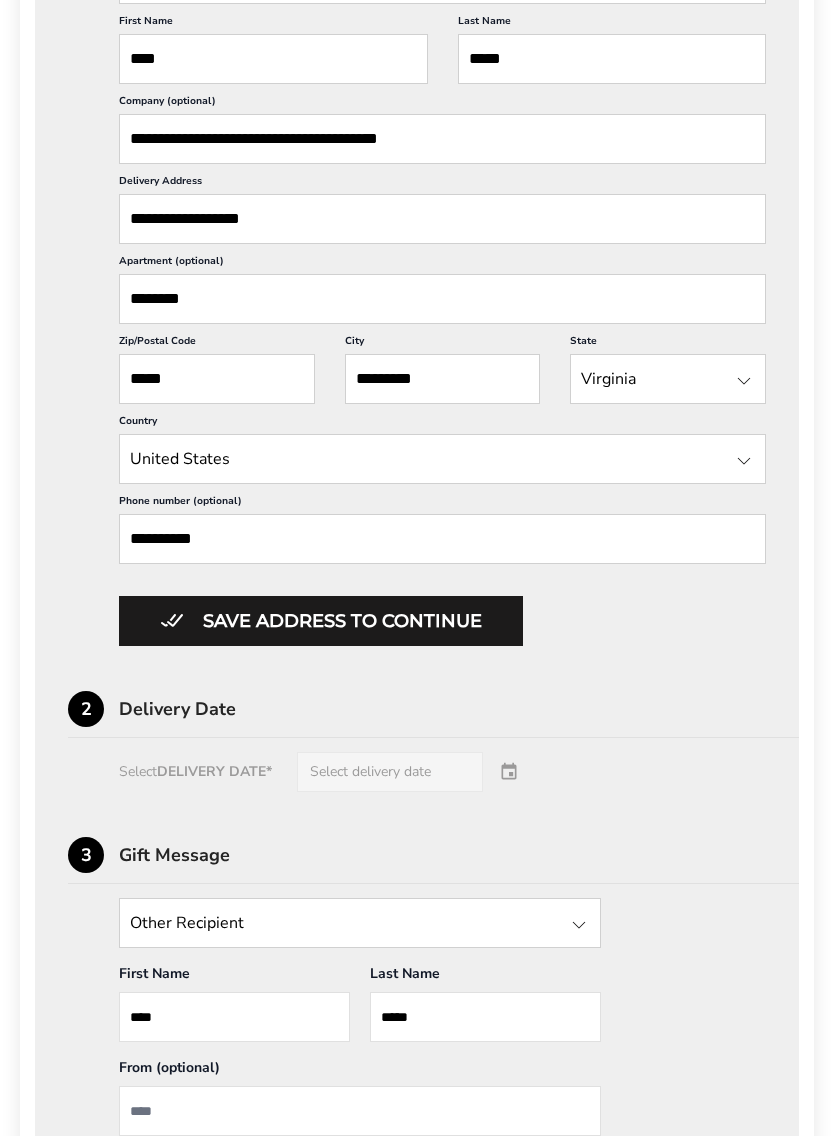 scroll, scrollTop: 711, scrollLeft: 0, axis: vertical 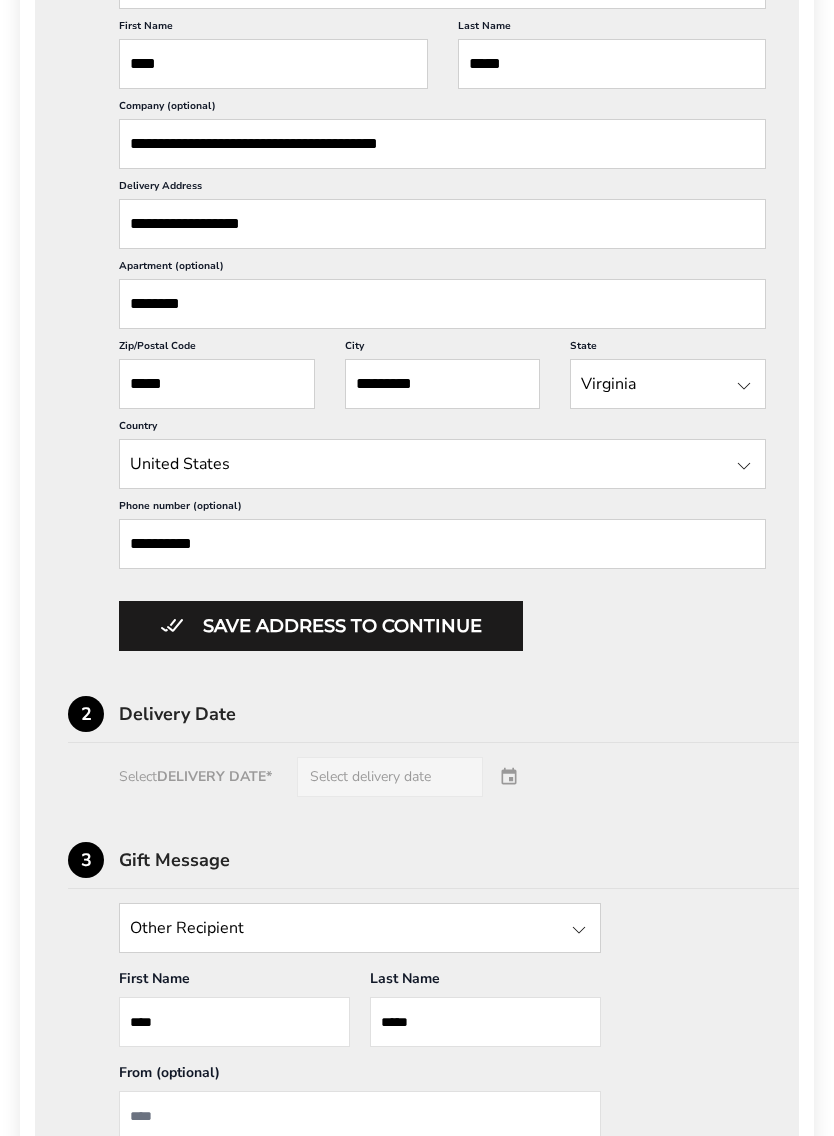 click on "Save address to continue" at bounding box center (321, 626) 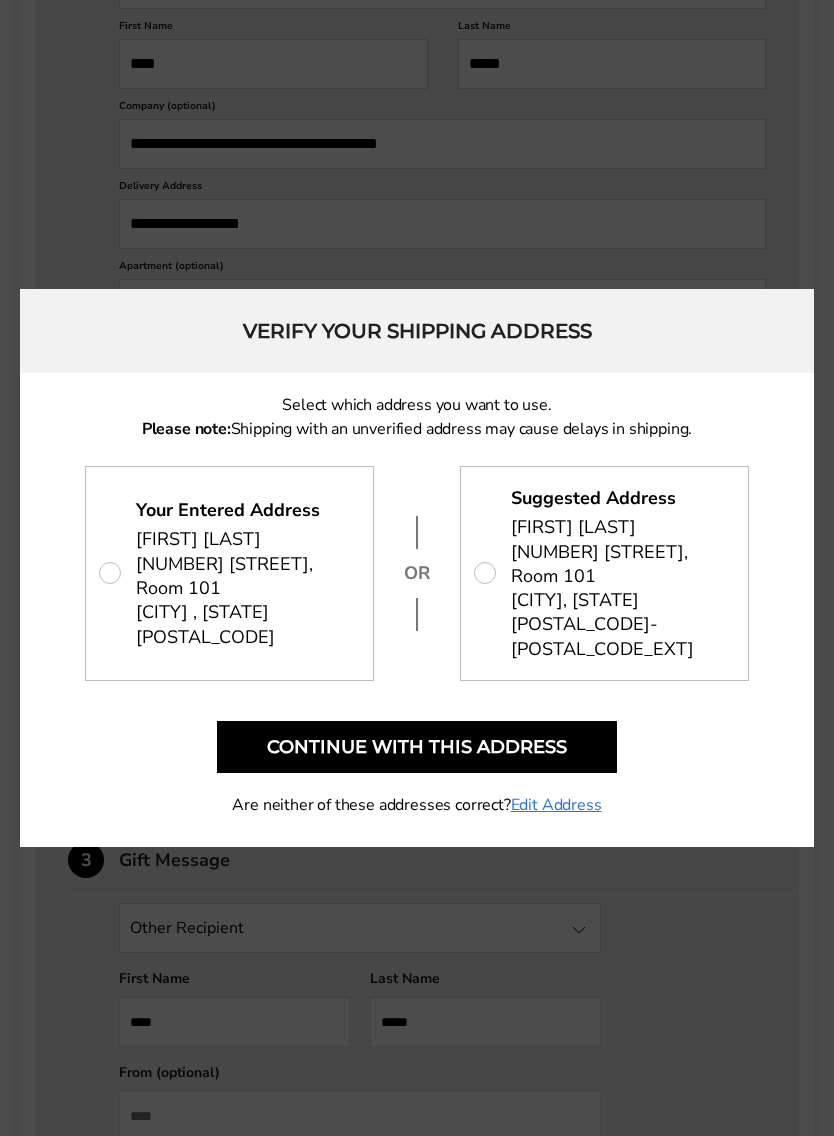 click on "Continue with this address" at bounding box center [417, 747] 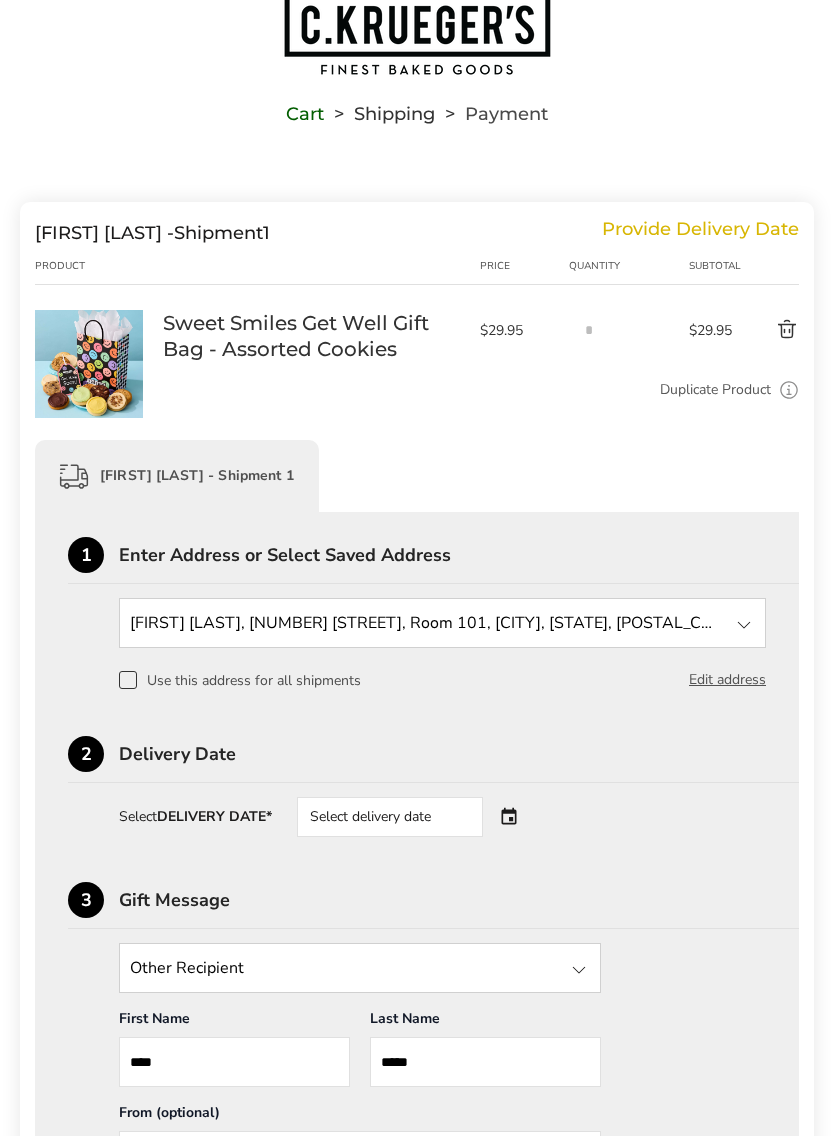 scroll, scrollTop: 79, scrollLeft: 0, axis: vertical 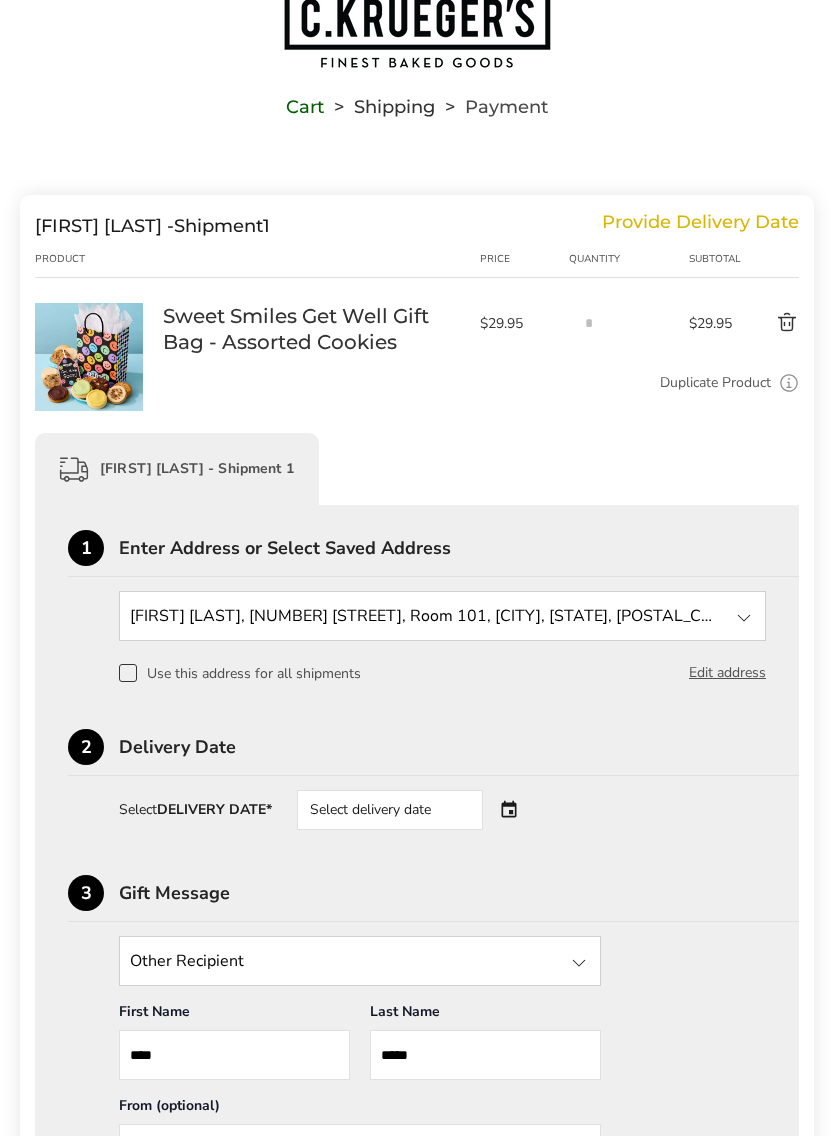 click at bounding box center [744, 618] 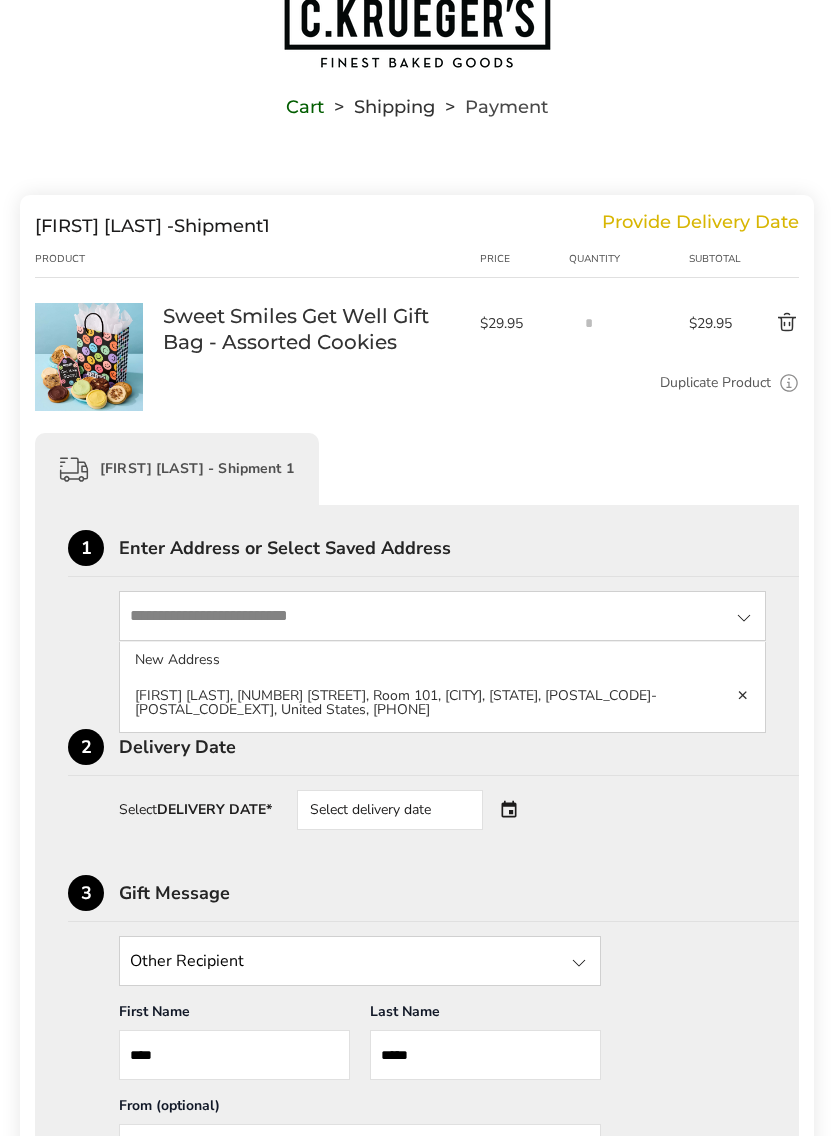 click on "Select  DELIVERY DATE* Select delivery date" at bounding box center [442, 810] 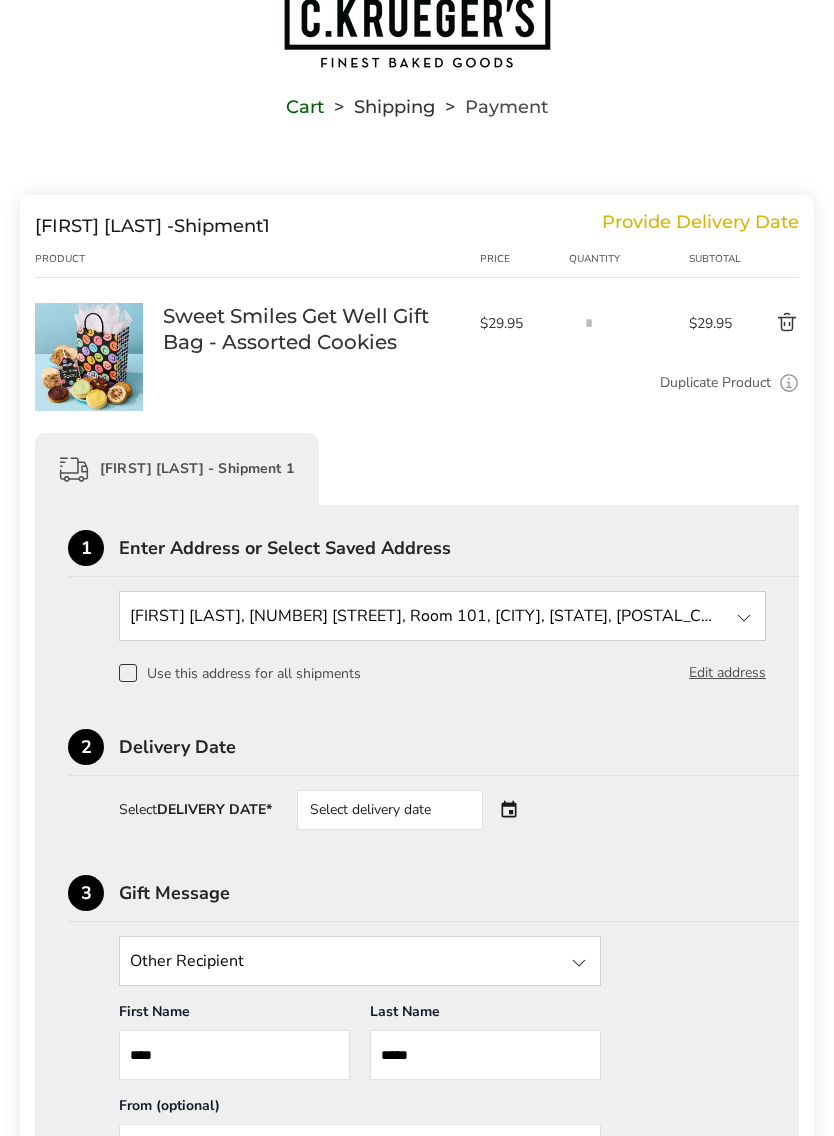 click on "Edit address" at bounding box center (727, 673) 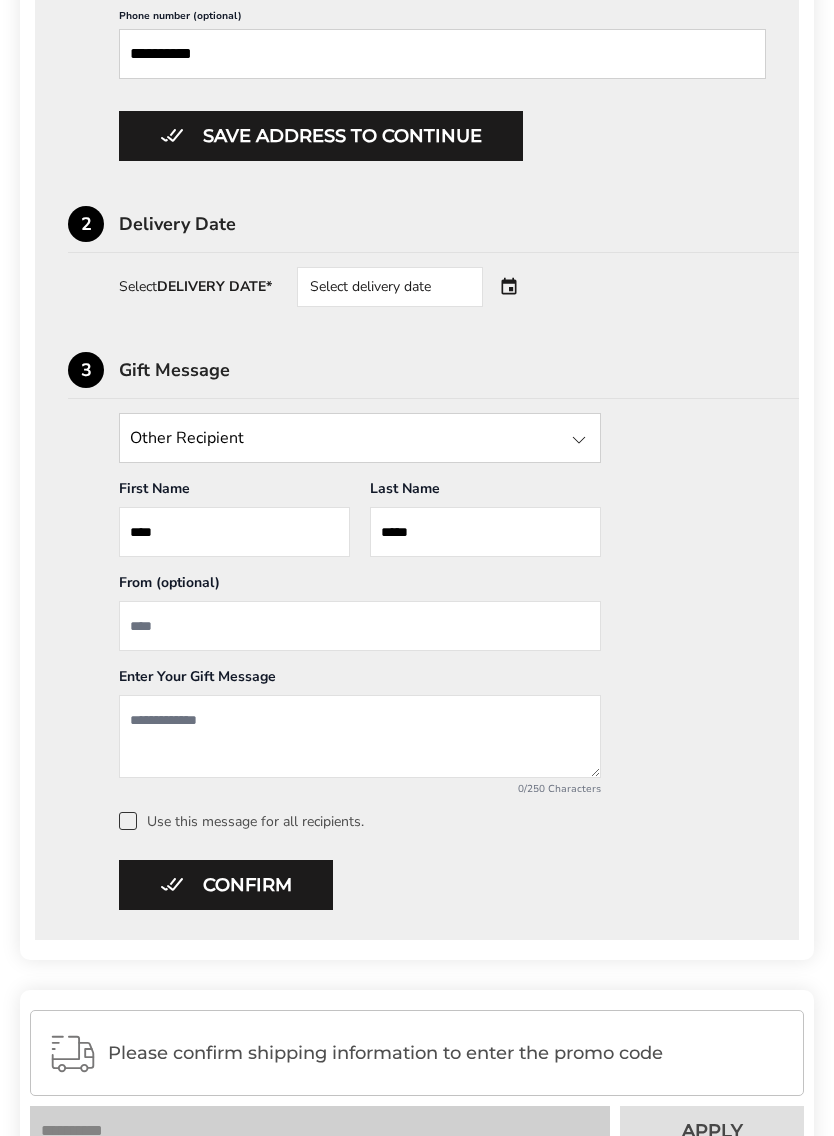 scroll, scrollTop: 1242, scrollLeft: 0, axis: vertical 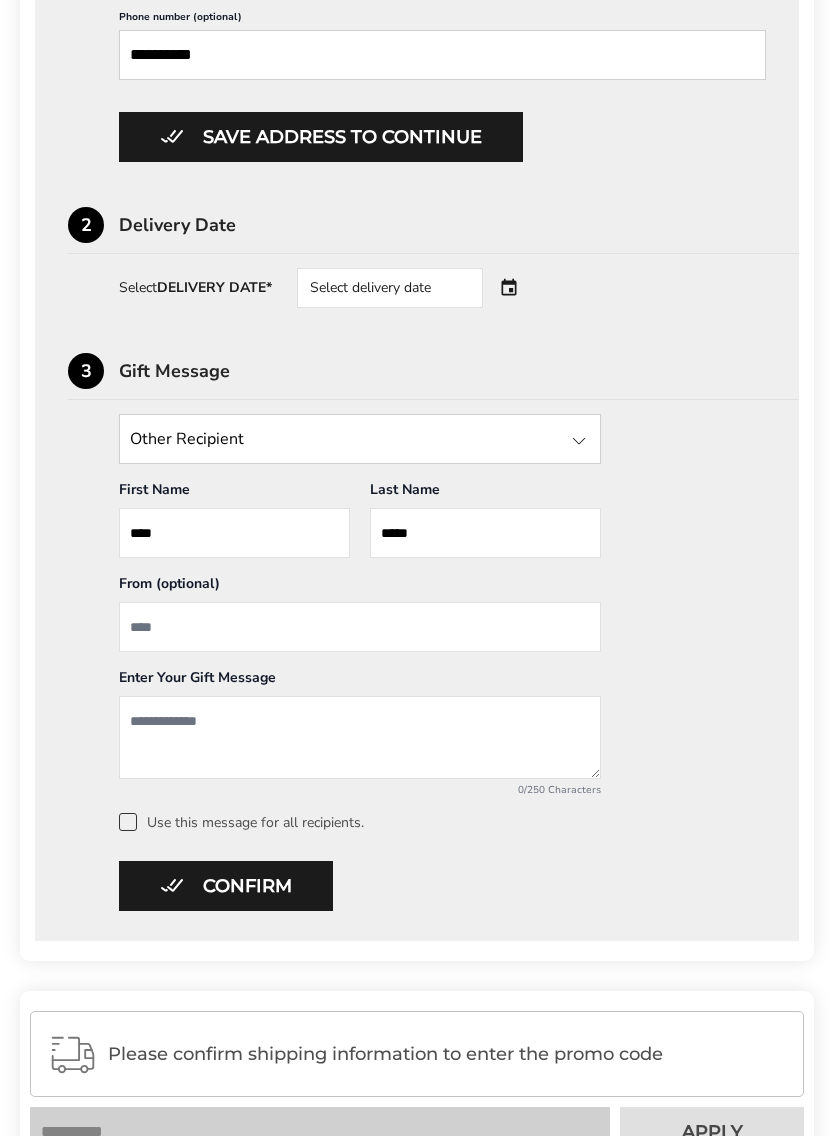 click at bounding box center (360, 439) 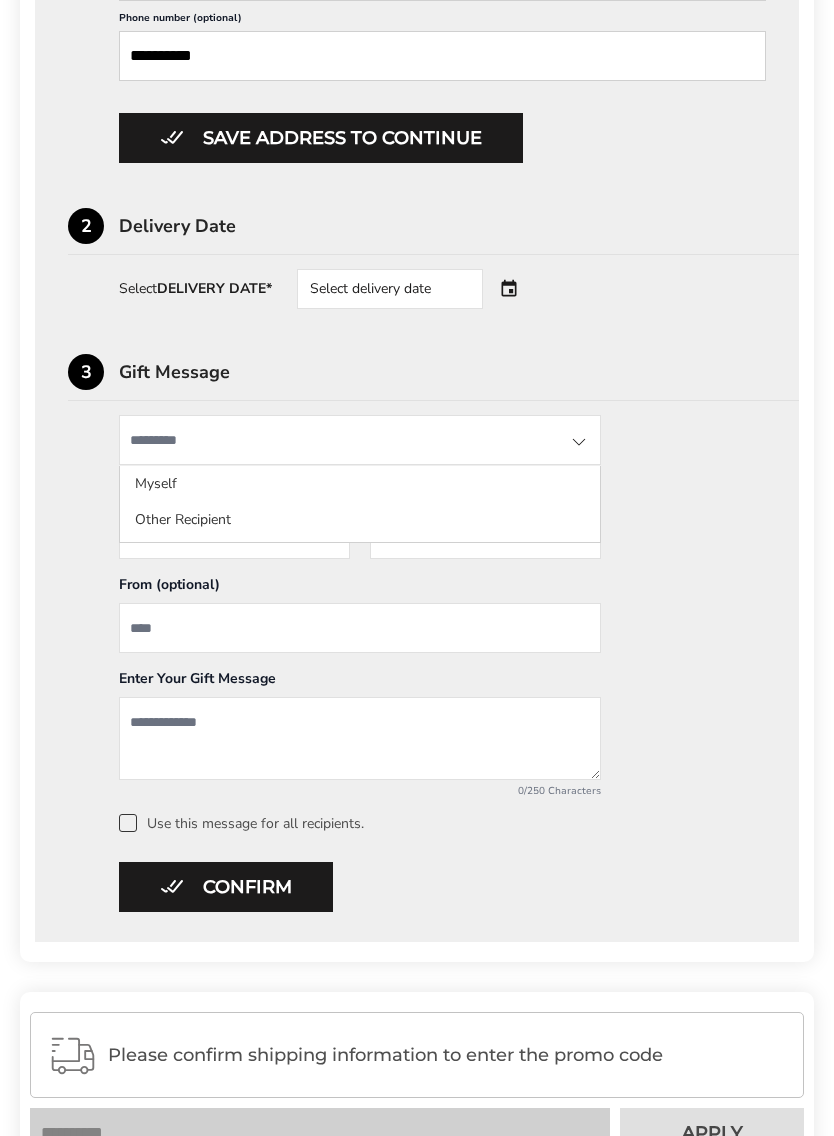 click on "Gift Message" at bounding box center [459, 372] 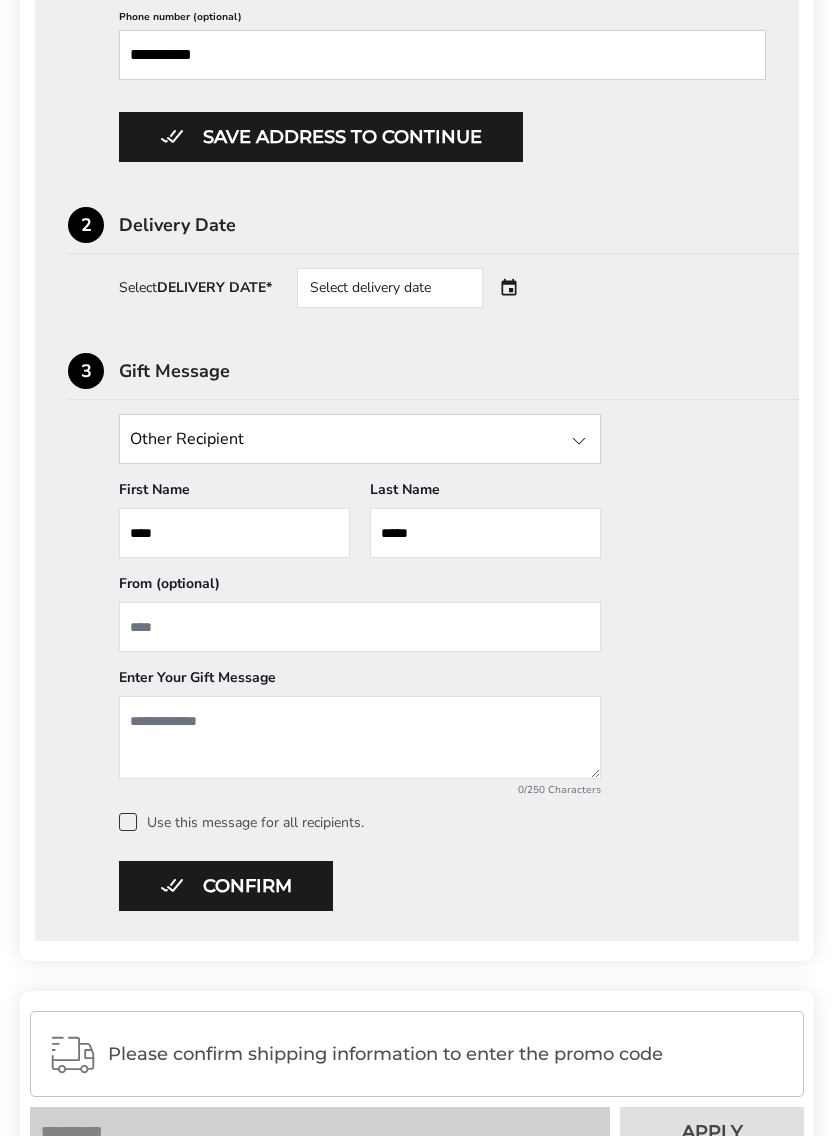 scroll, scrollTop: 1243, scrollLeft: 0, axis: vertical 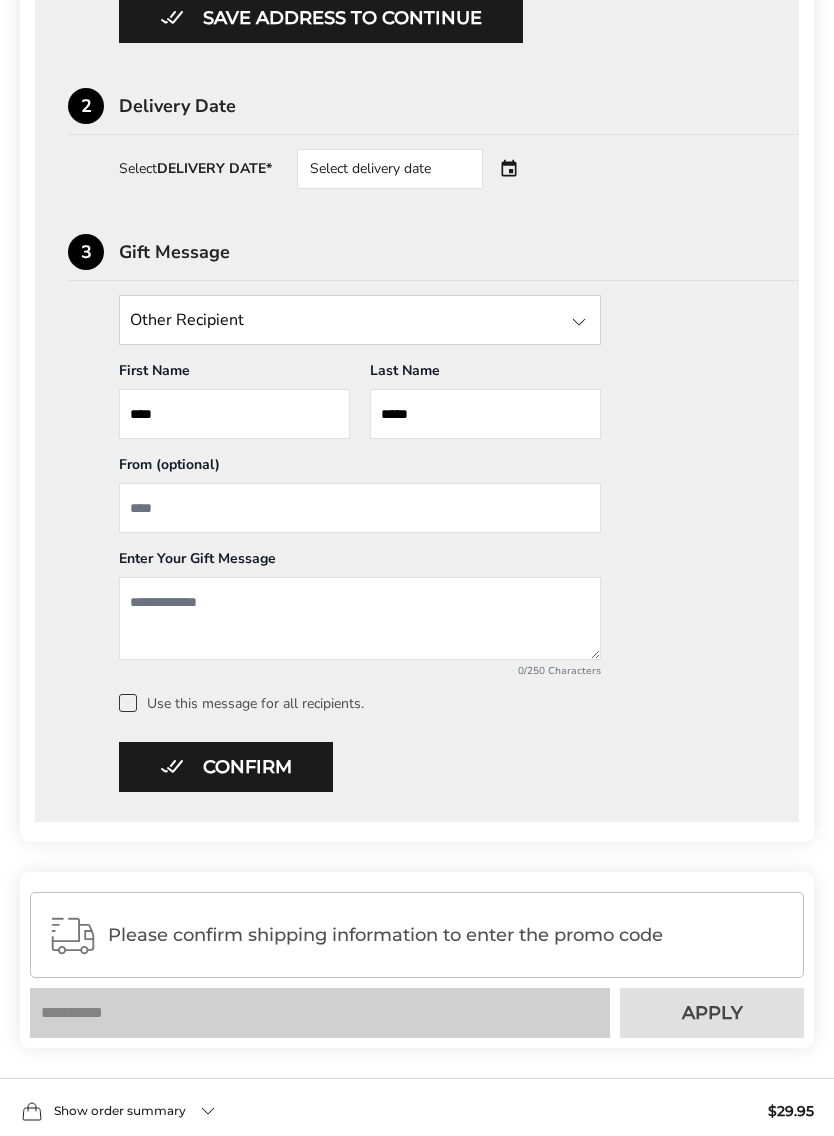 click at bounding box center [360, 508] 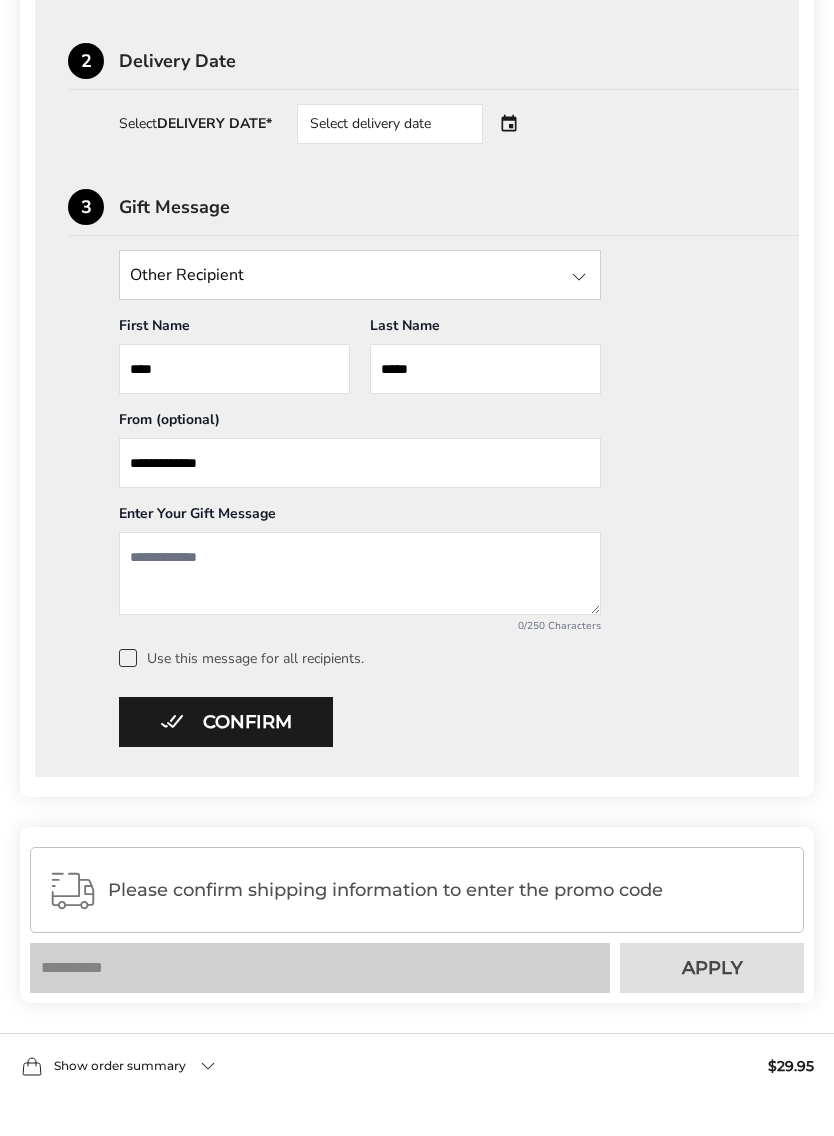type on "**********" 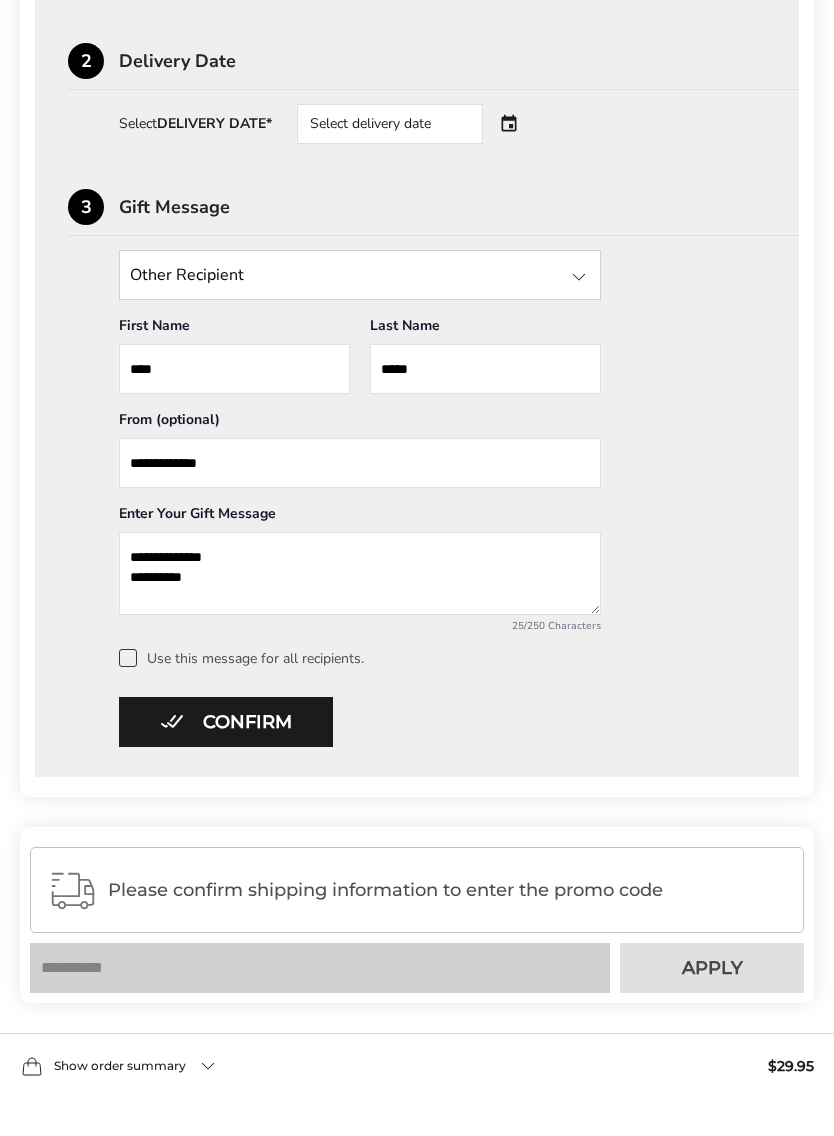 type on "**********" 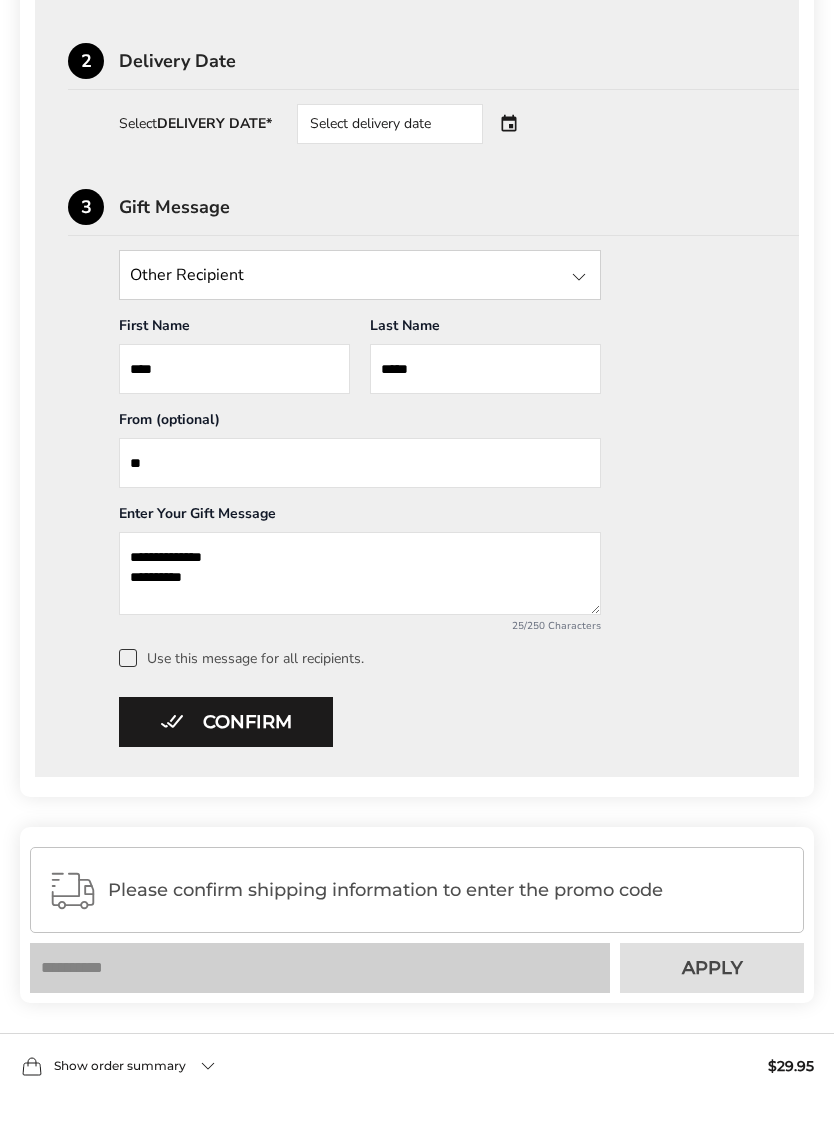 type on "*" 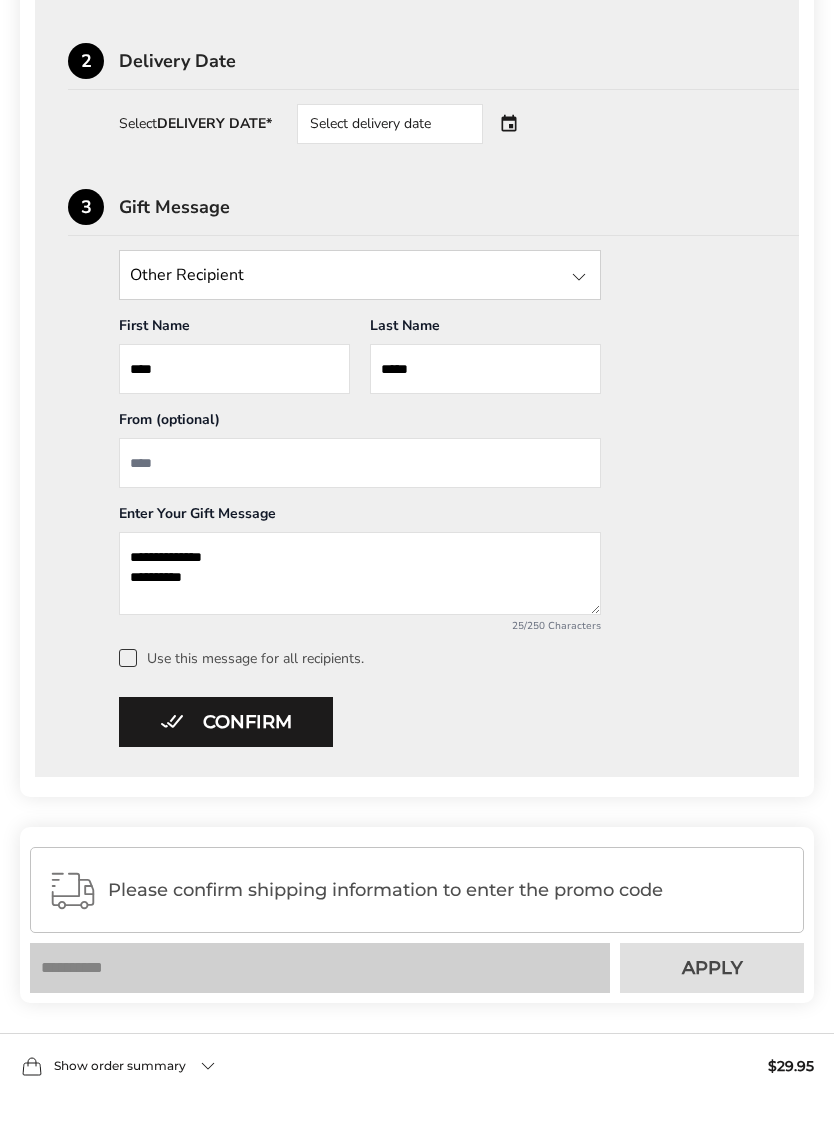 type 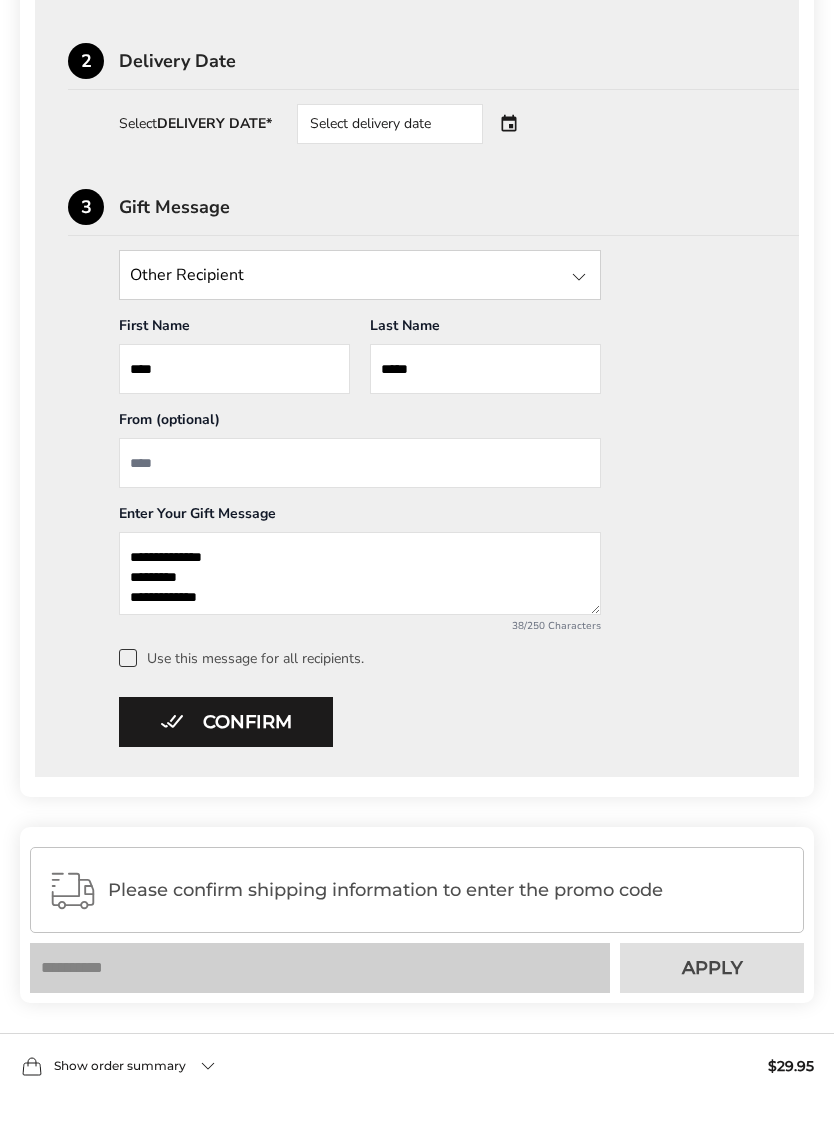 type on "**********" 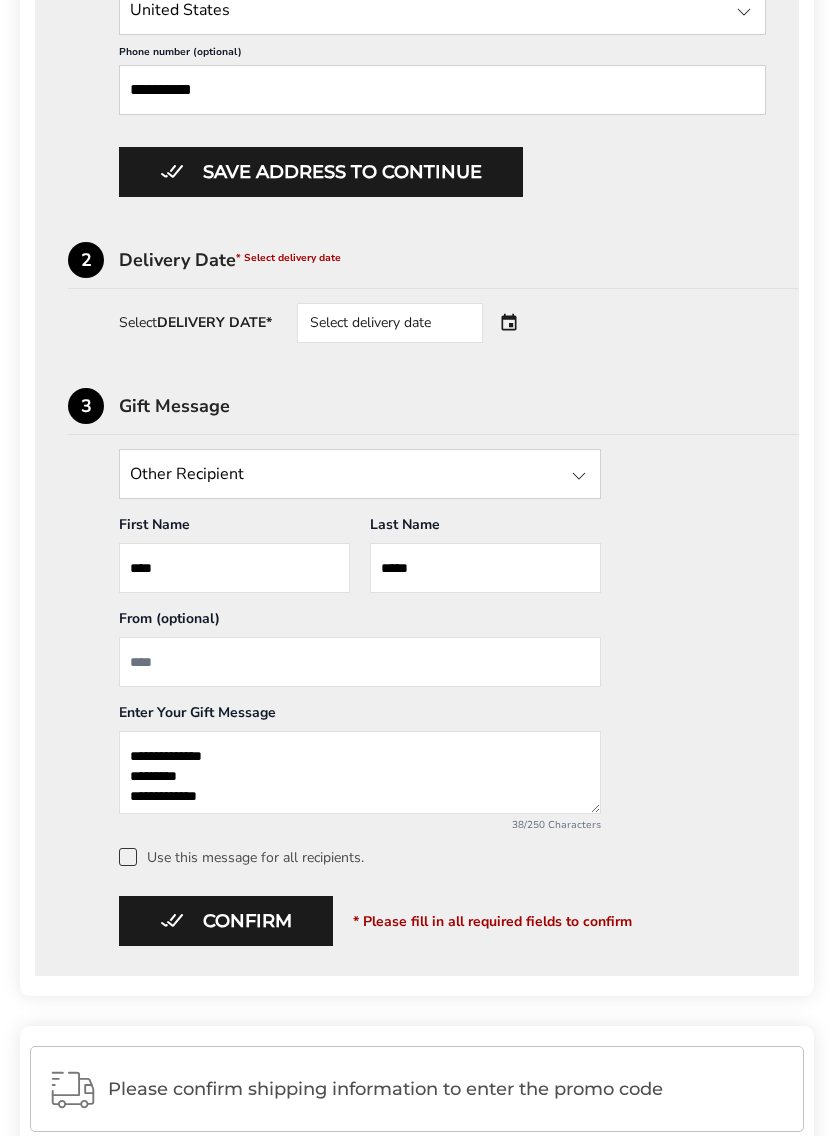 scroll, scrollTop: 1209, scrollLeft: 0, axis: vertical 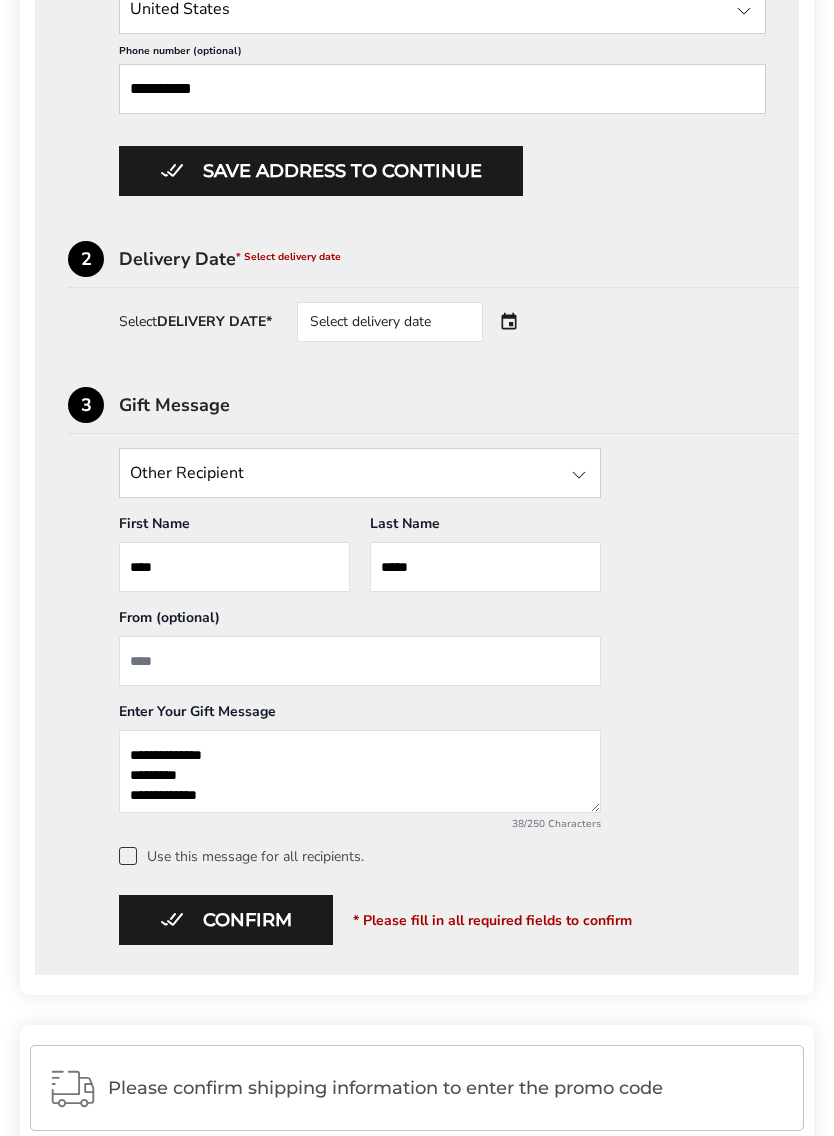 click on "Delivery Date  * Select delivery date" at bounding box center (459, 259) 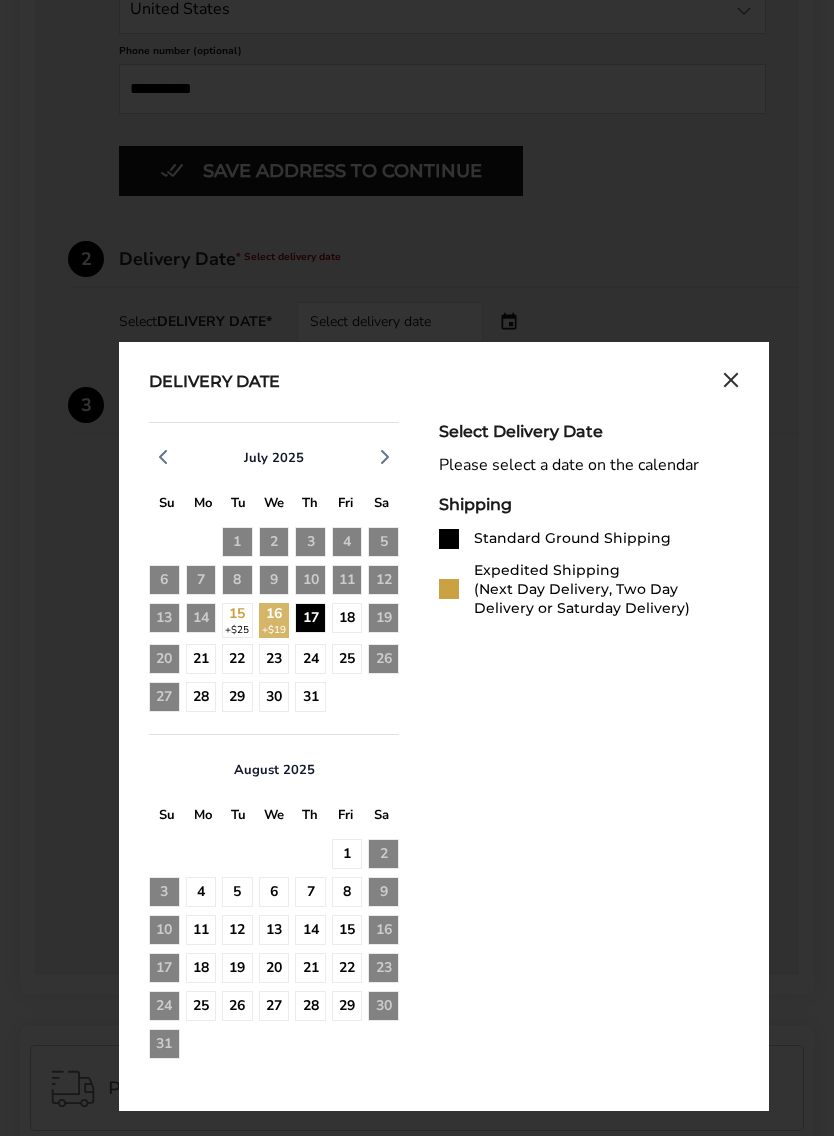 click on "17" 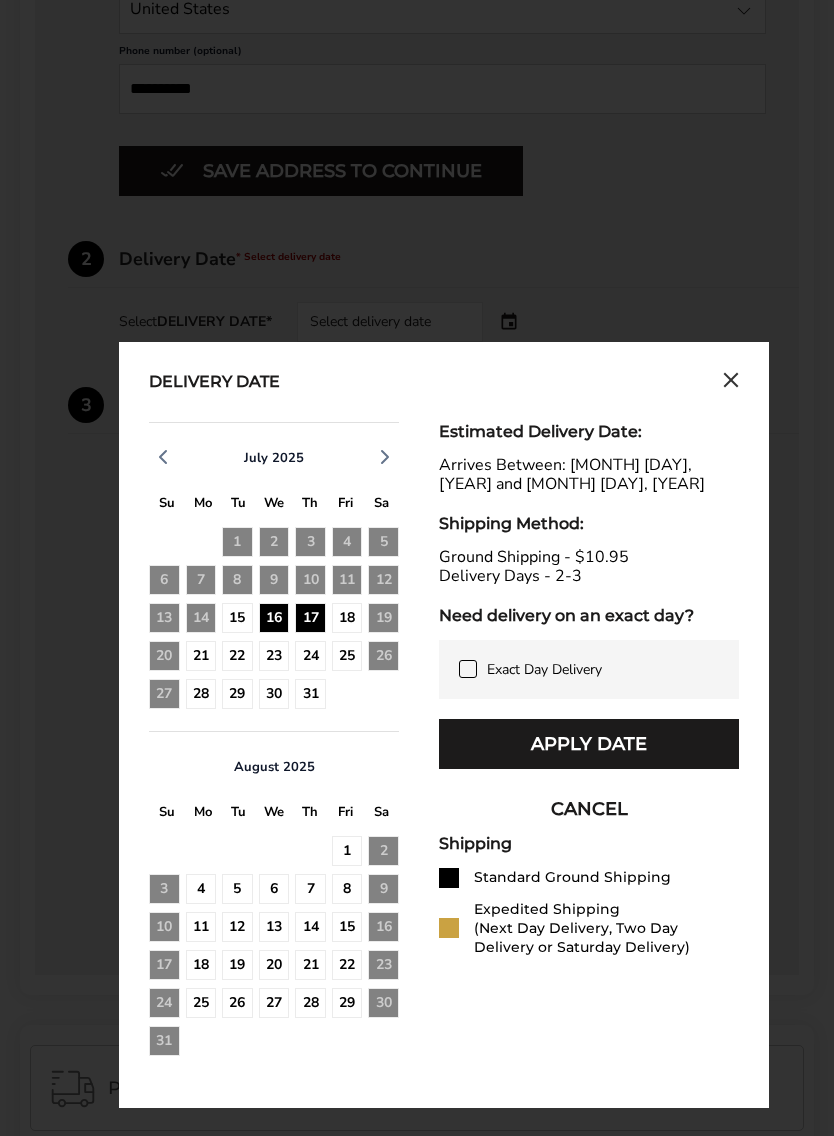 click on "16" 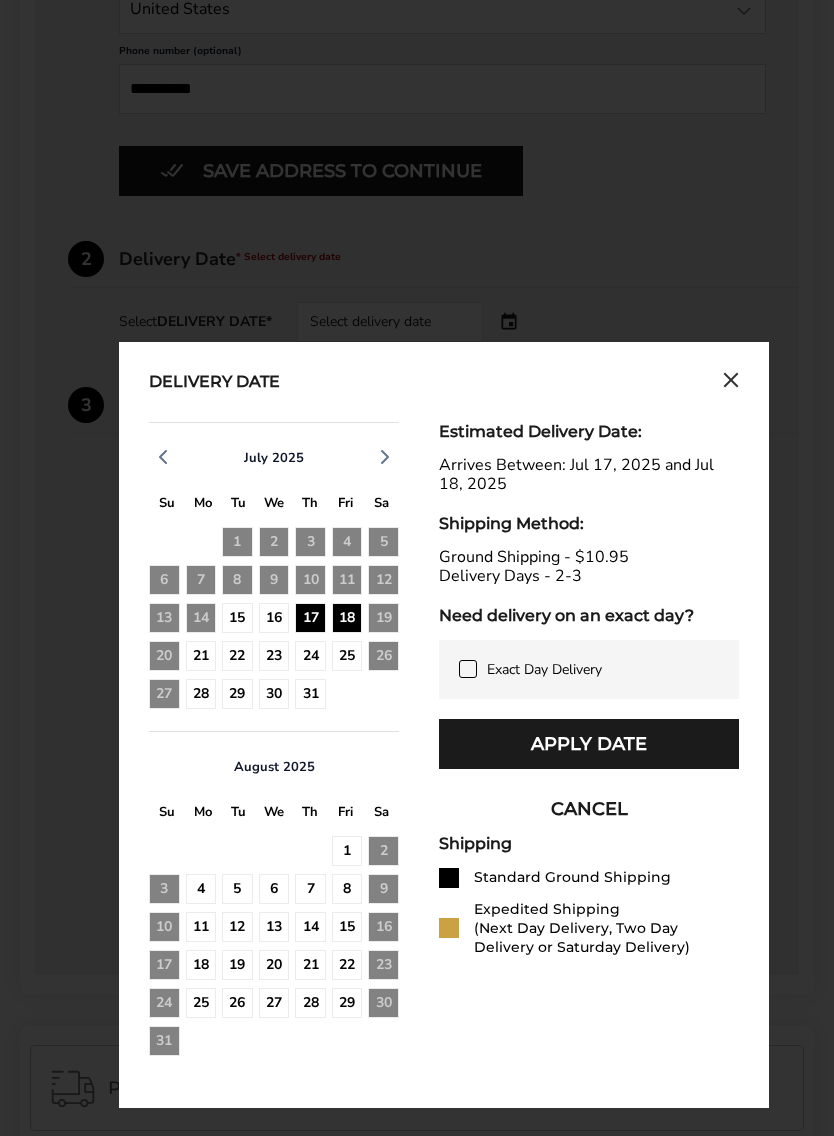 click on "17" 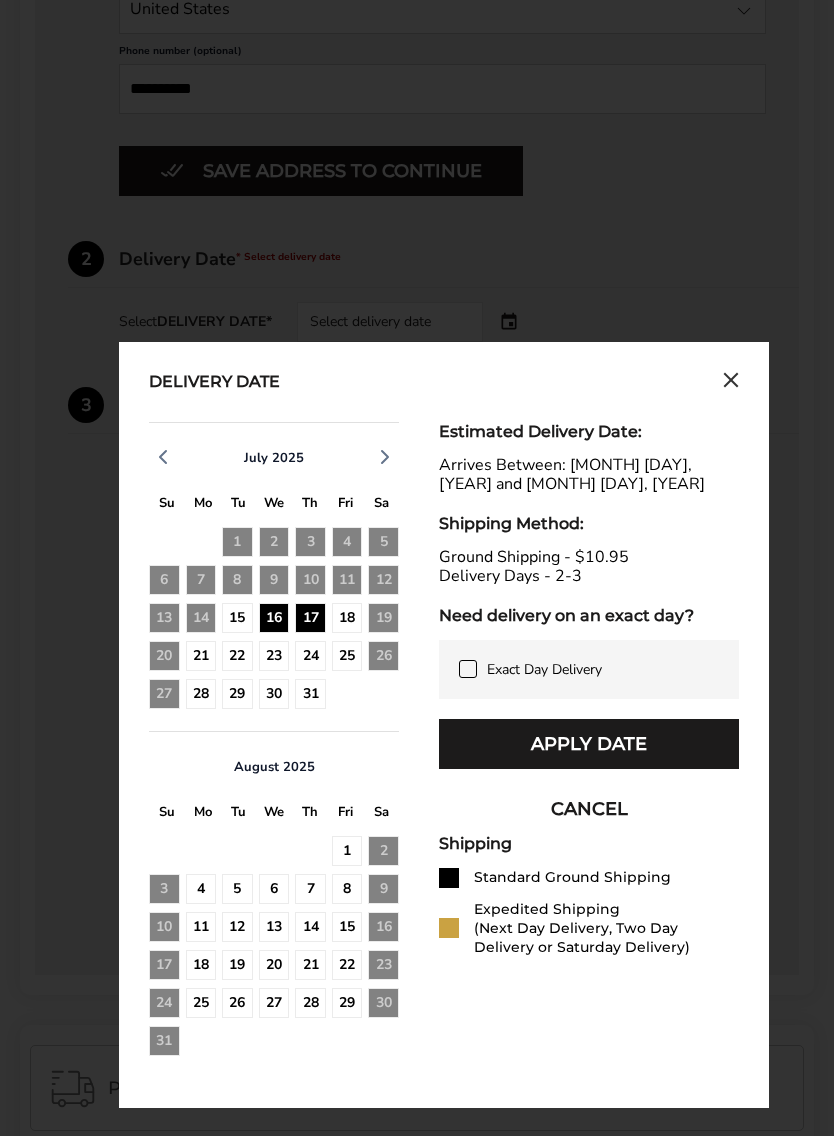 click on "18" 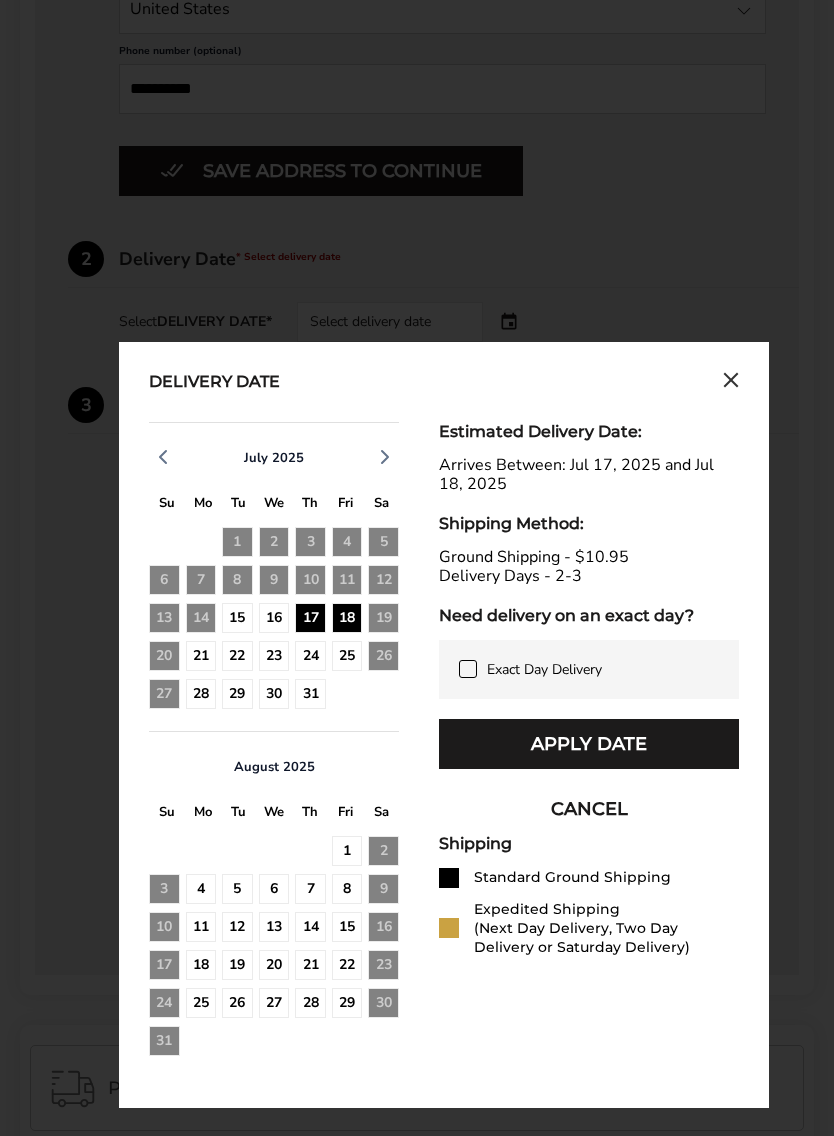 click on "Apply Date" at bounding box center [589, 744] 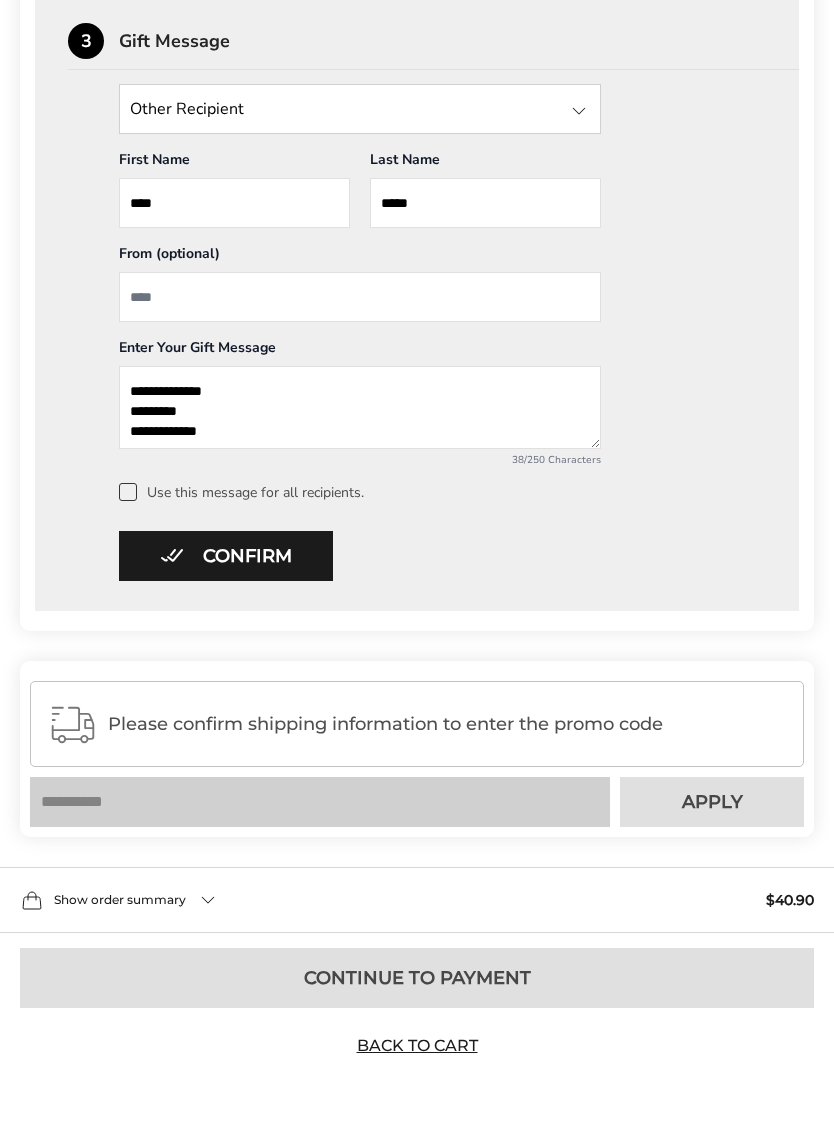 scroll, scrollTop: 1572, scrollLeft: 0, axis: vertical 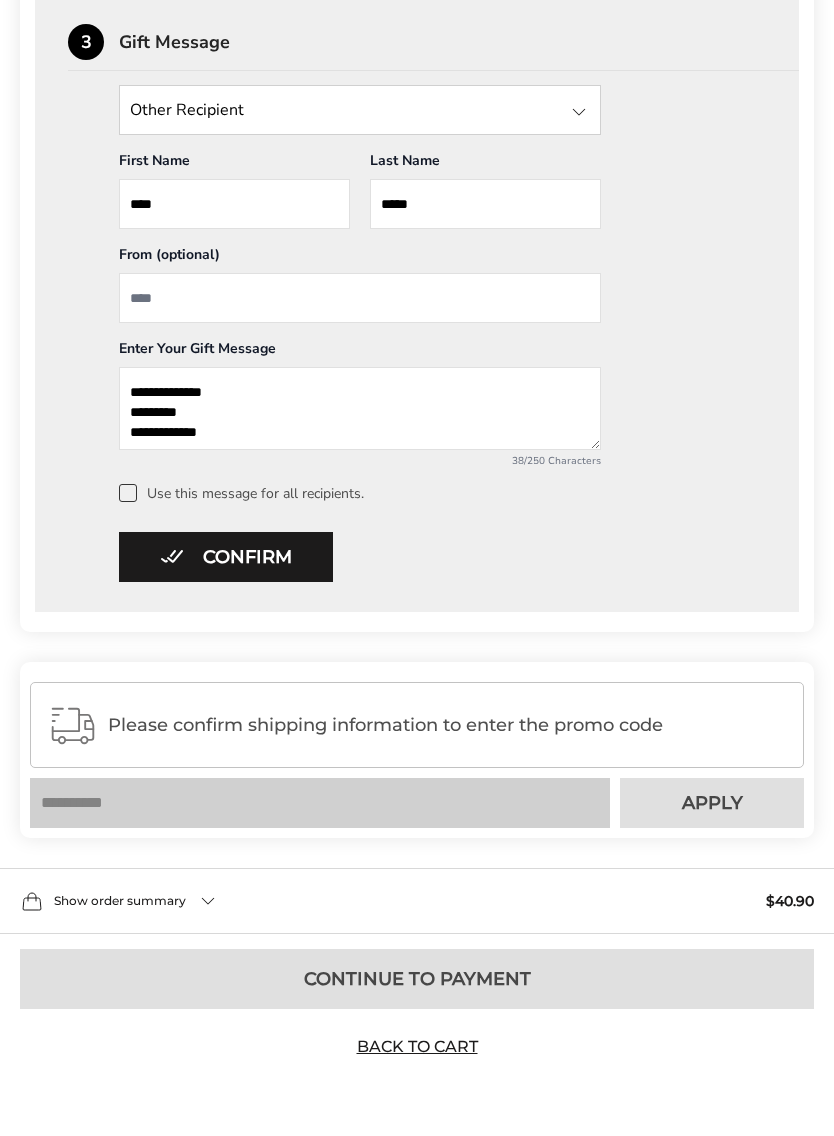 click on "Confirm" at bounding box center [226, 557] 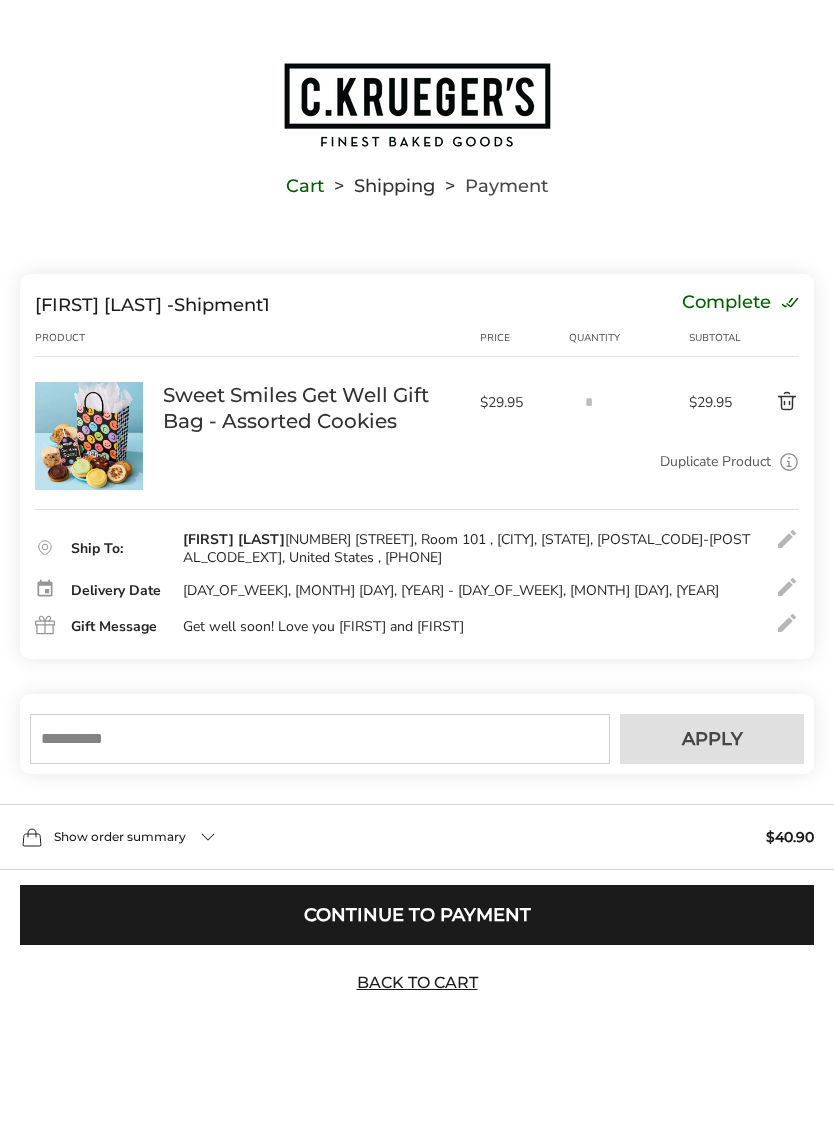 scroll, scrollTop: 0, scrollLeft: 0, axis: both 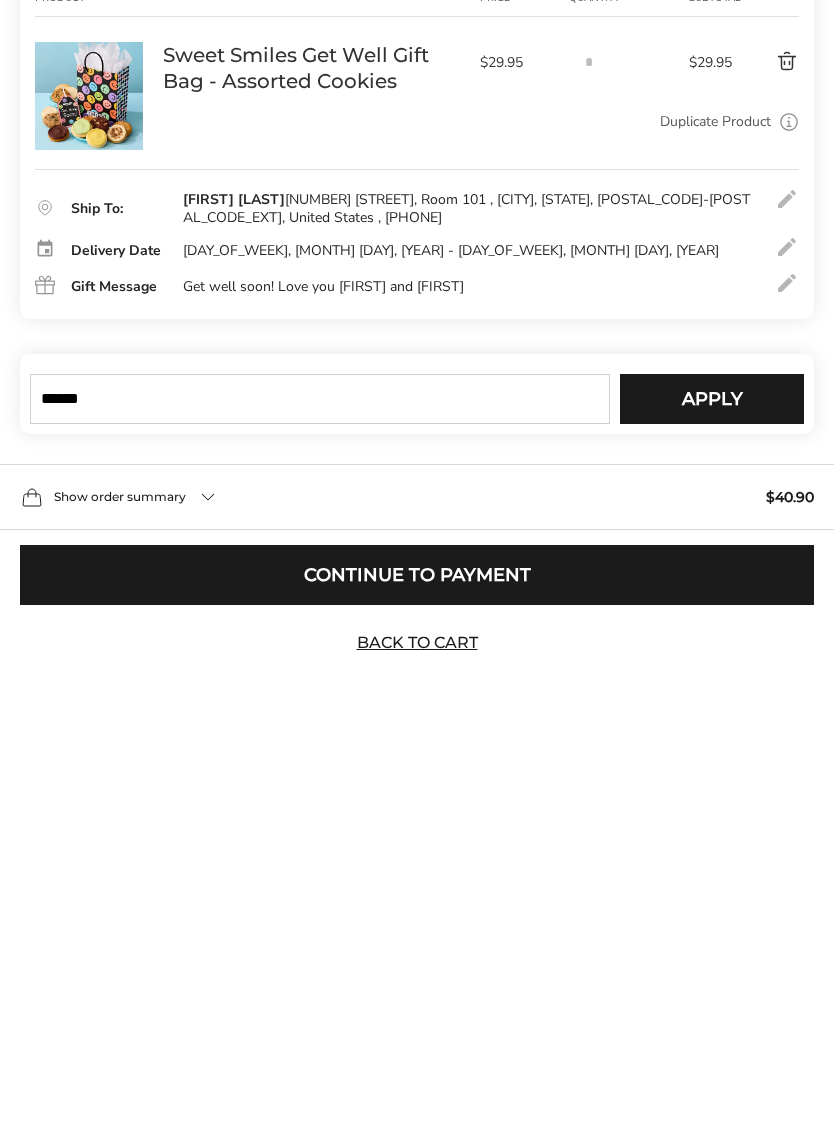 type on "******" 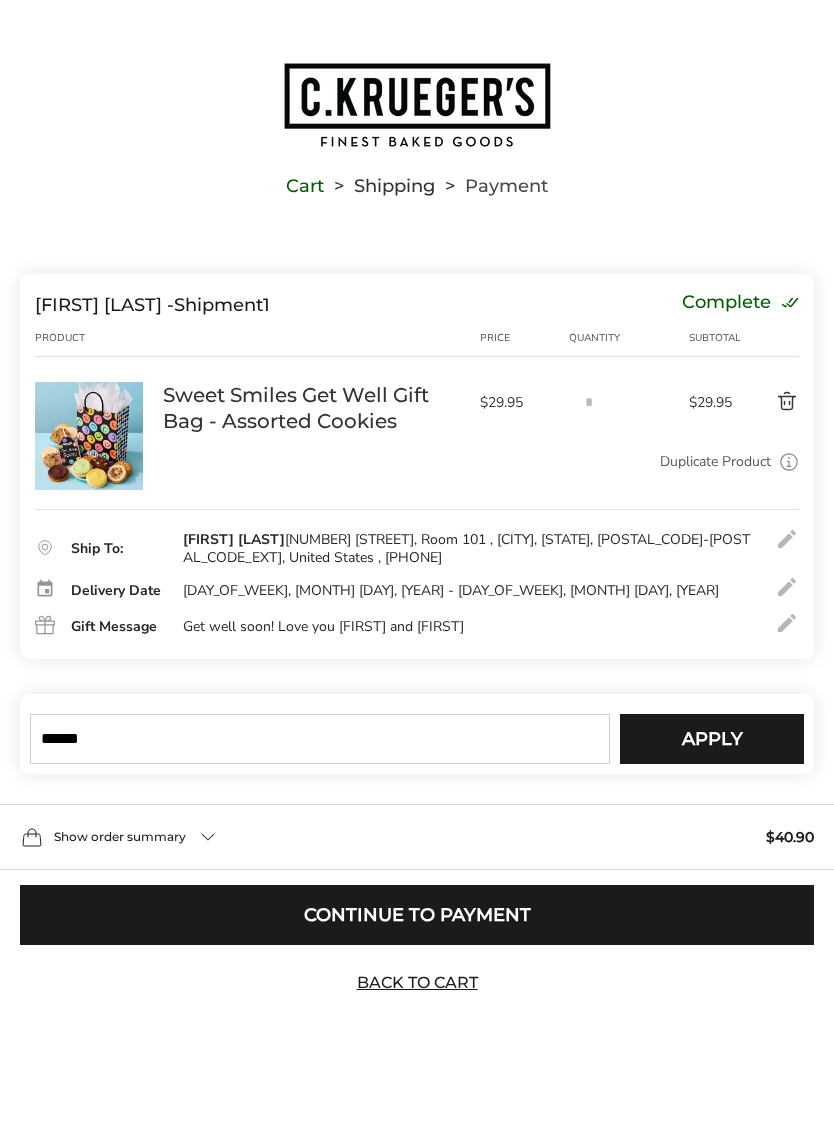 type 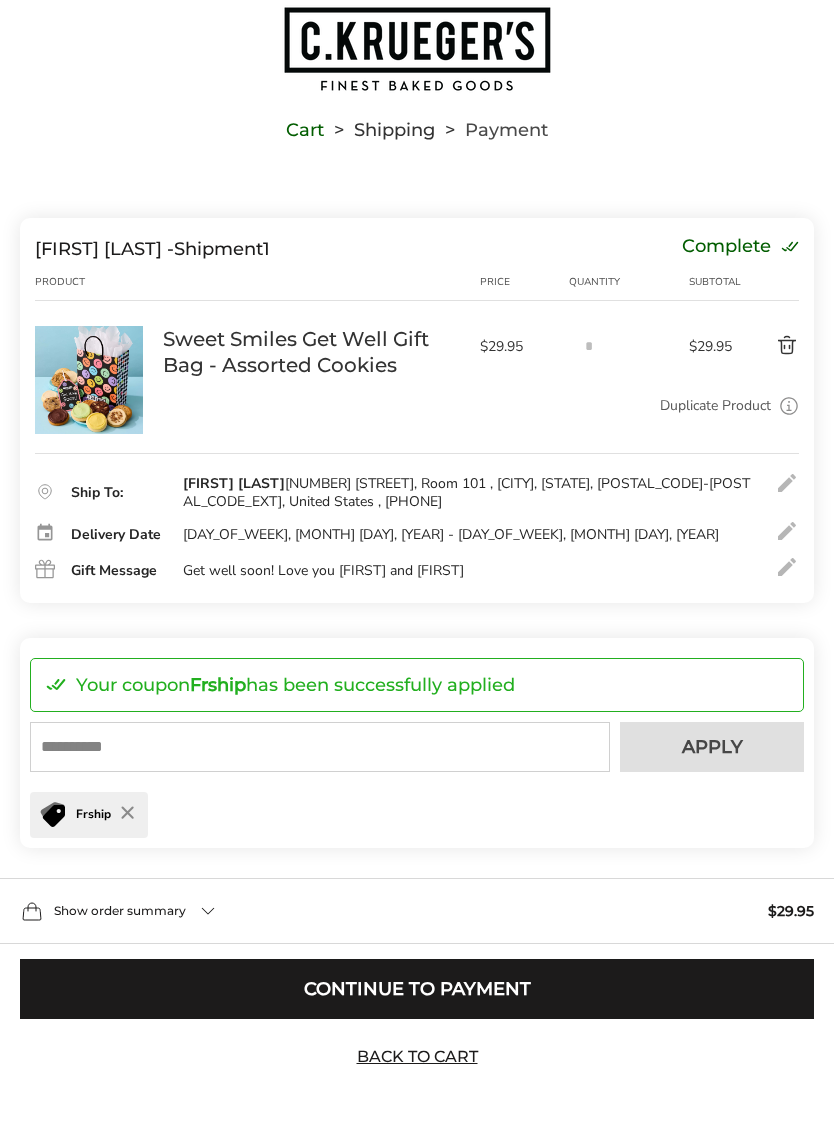 scroll, scrollTop: 72, scrollLeft: 0, axis: vertical 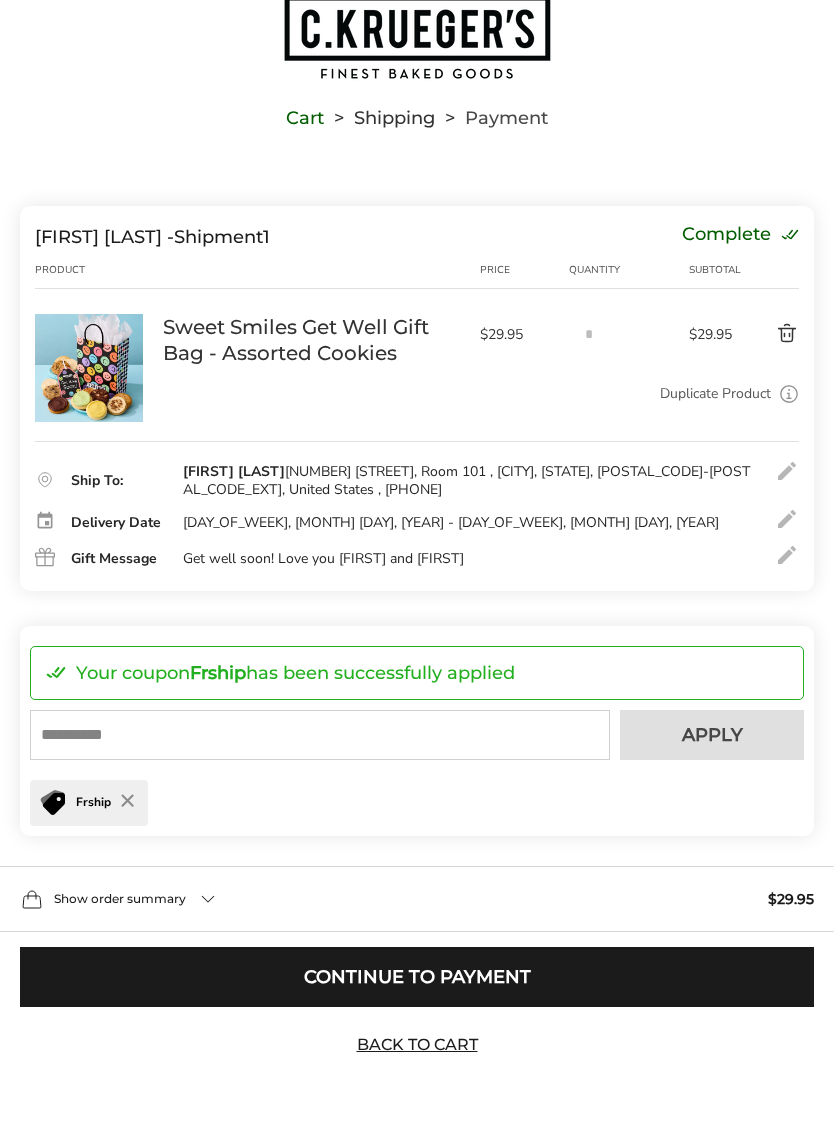 click on "Continue to Payment" at bounding box center [417, 977] 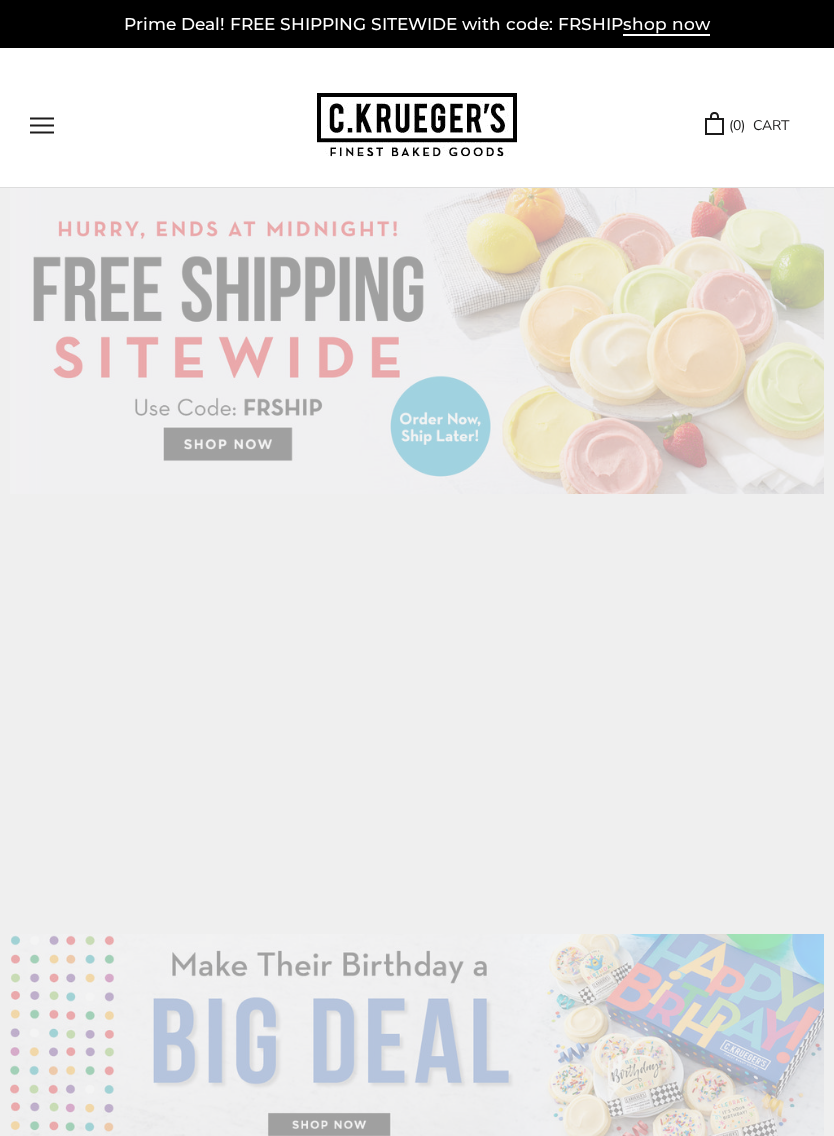scroll, scrollTop: 0, scrollLeft: 0, axis: both 